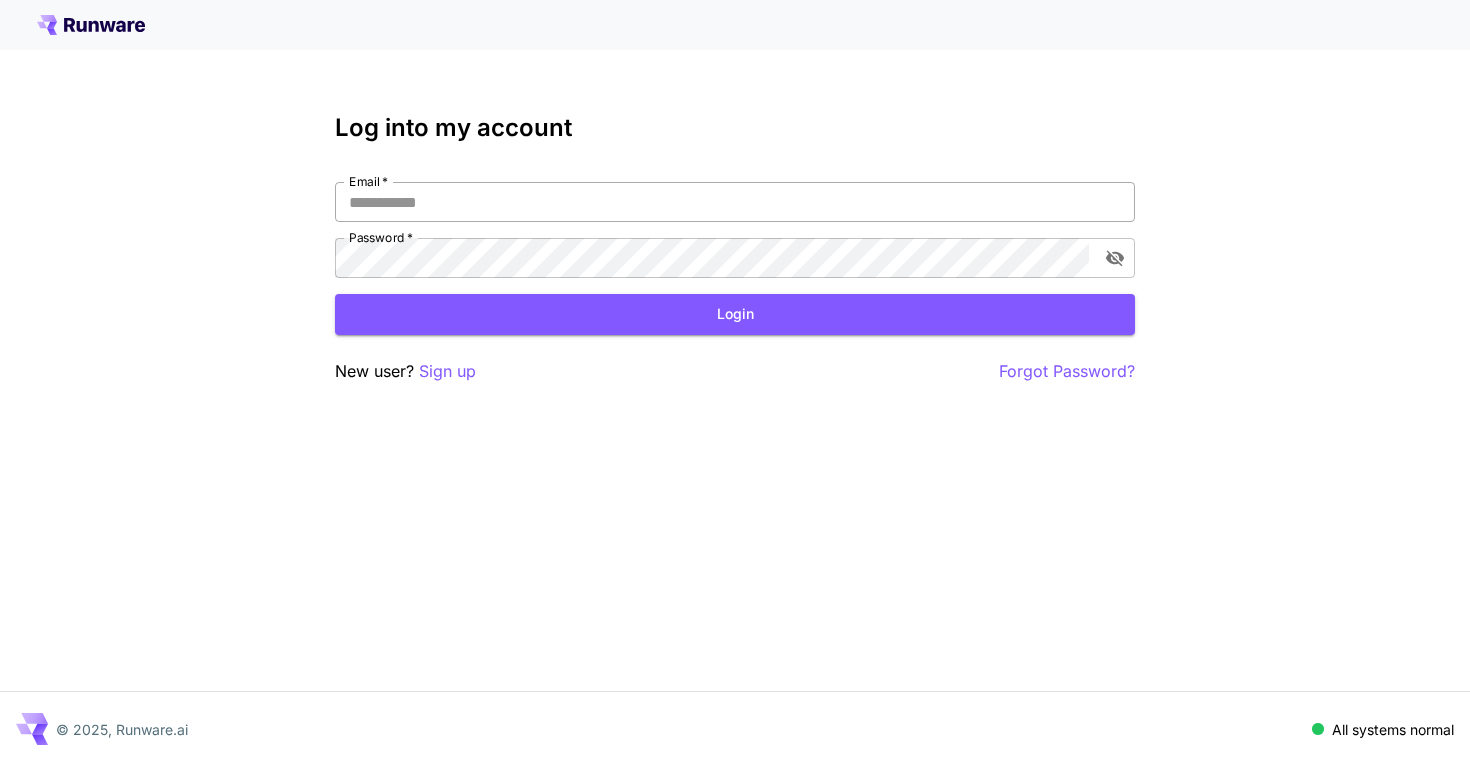 scroll, scrollTop: 0, scrollLeft: 0, axis: both 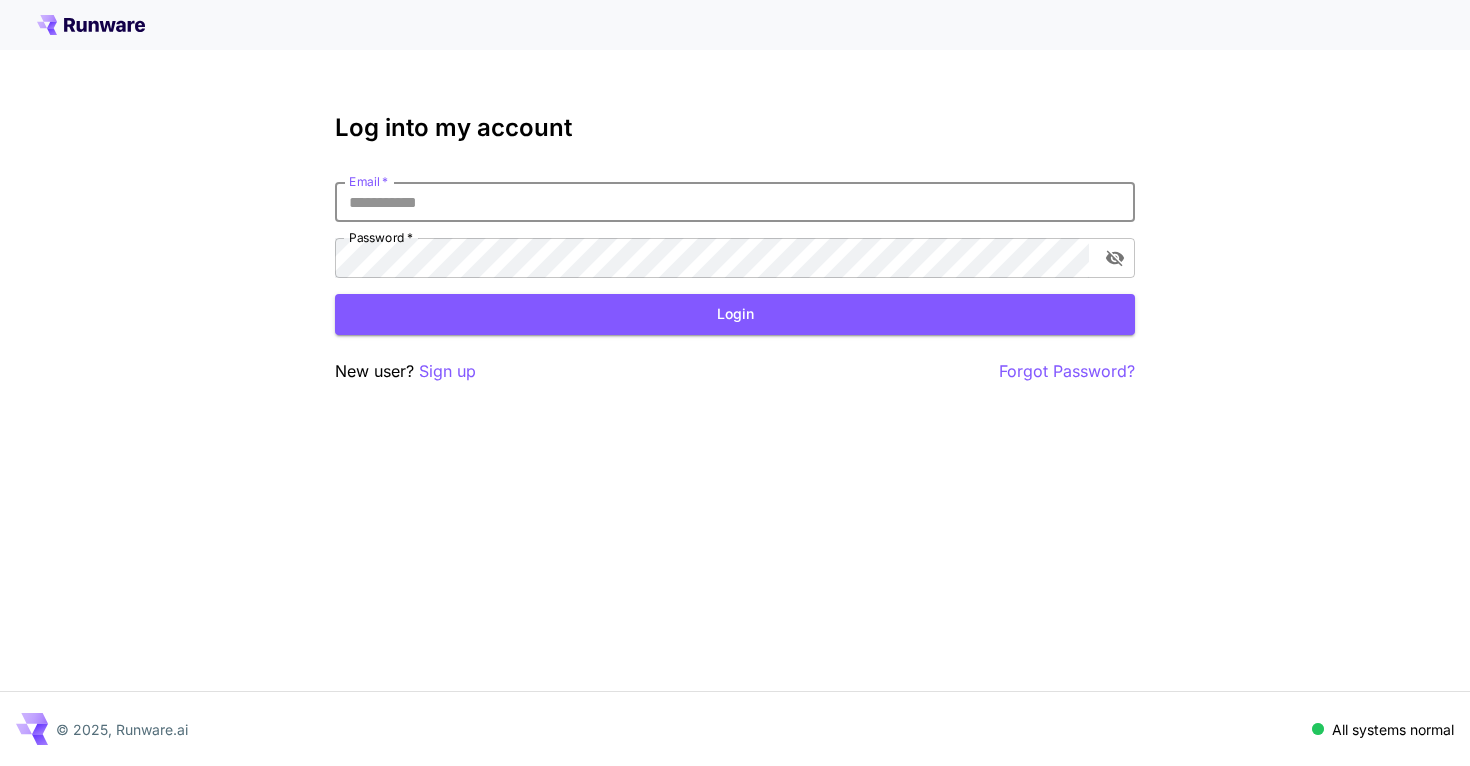 click on "Email   *" at bounding box center (735, 202) 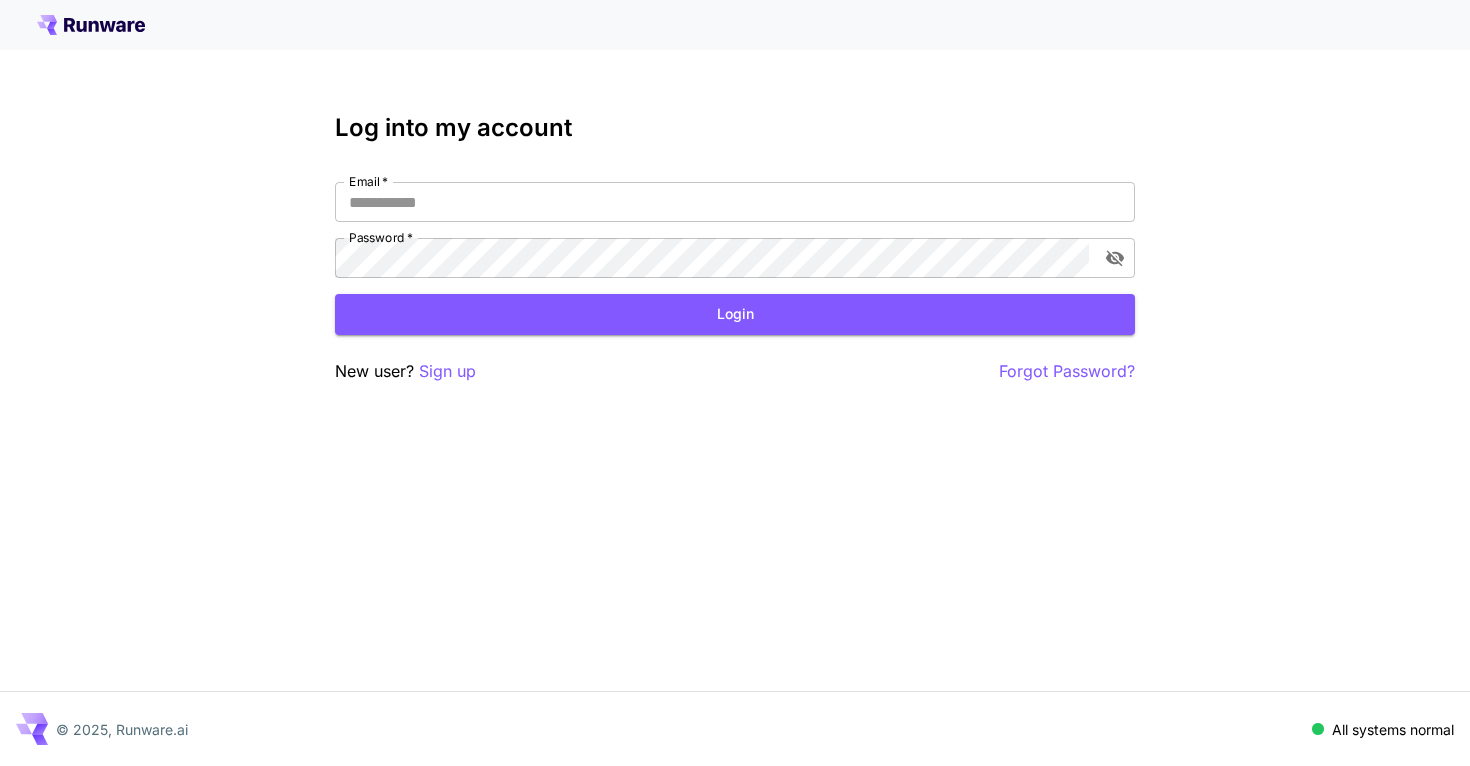 click on "Log into my account Email   * Email   * Password   * Password   * Login New user?   Sign up Forgot Password?" at bounding box center (735, 249) 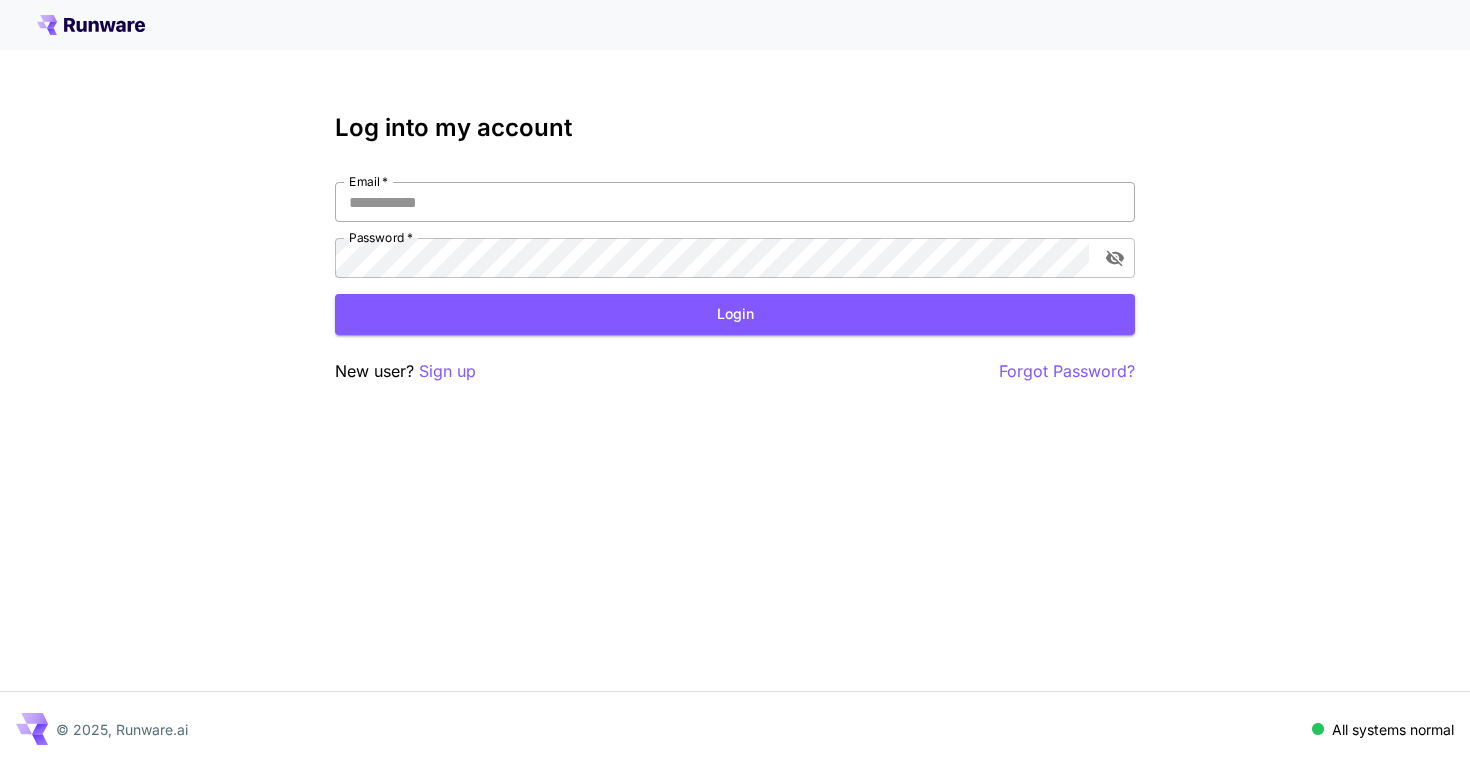 click on "Email   *" at bounding box center [735, 202] 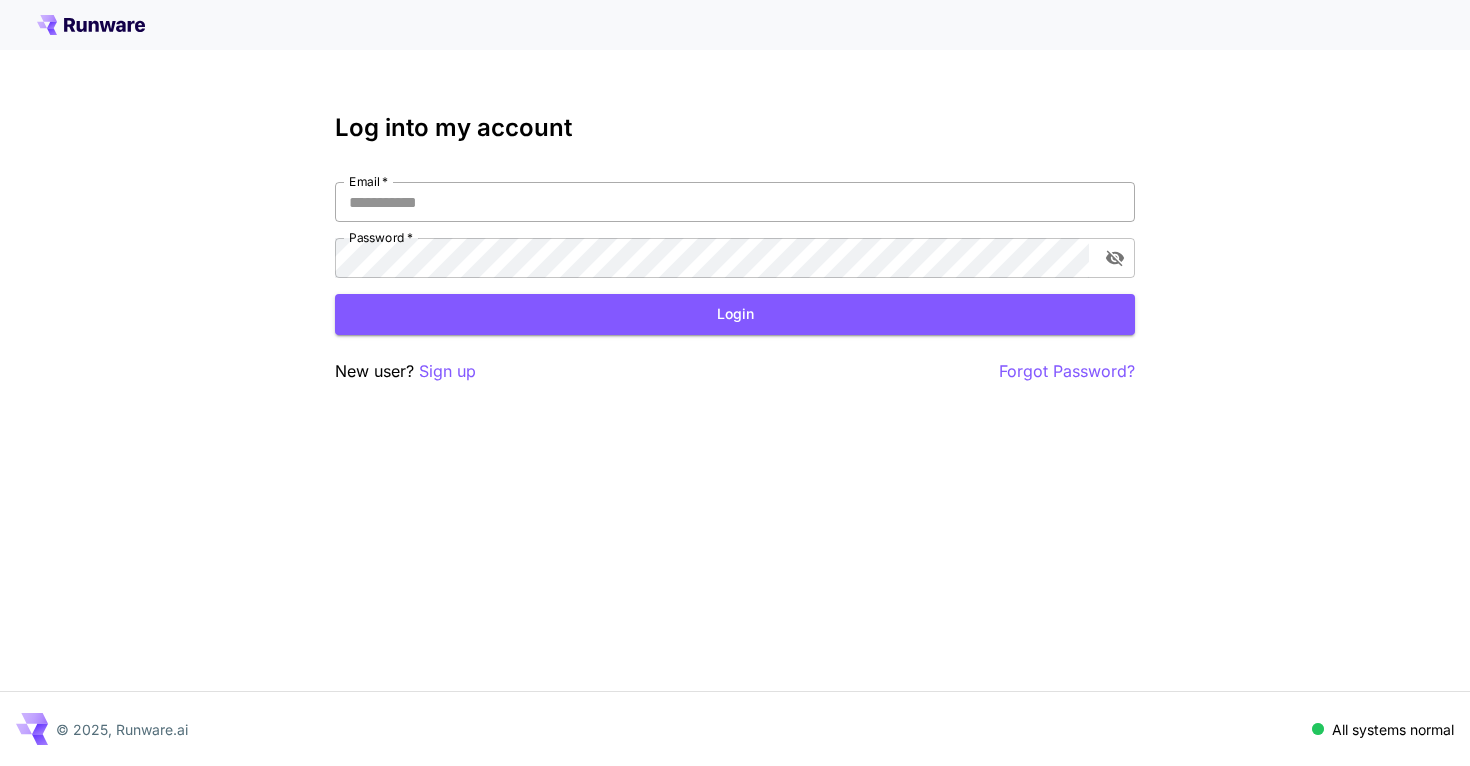 type on "**********" 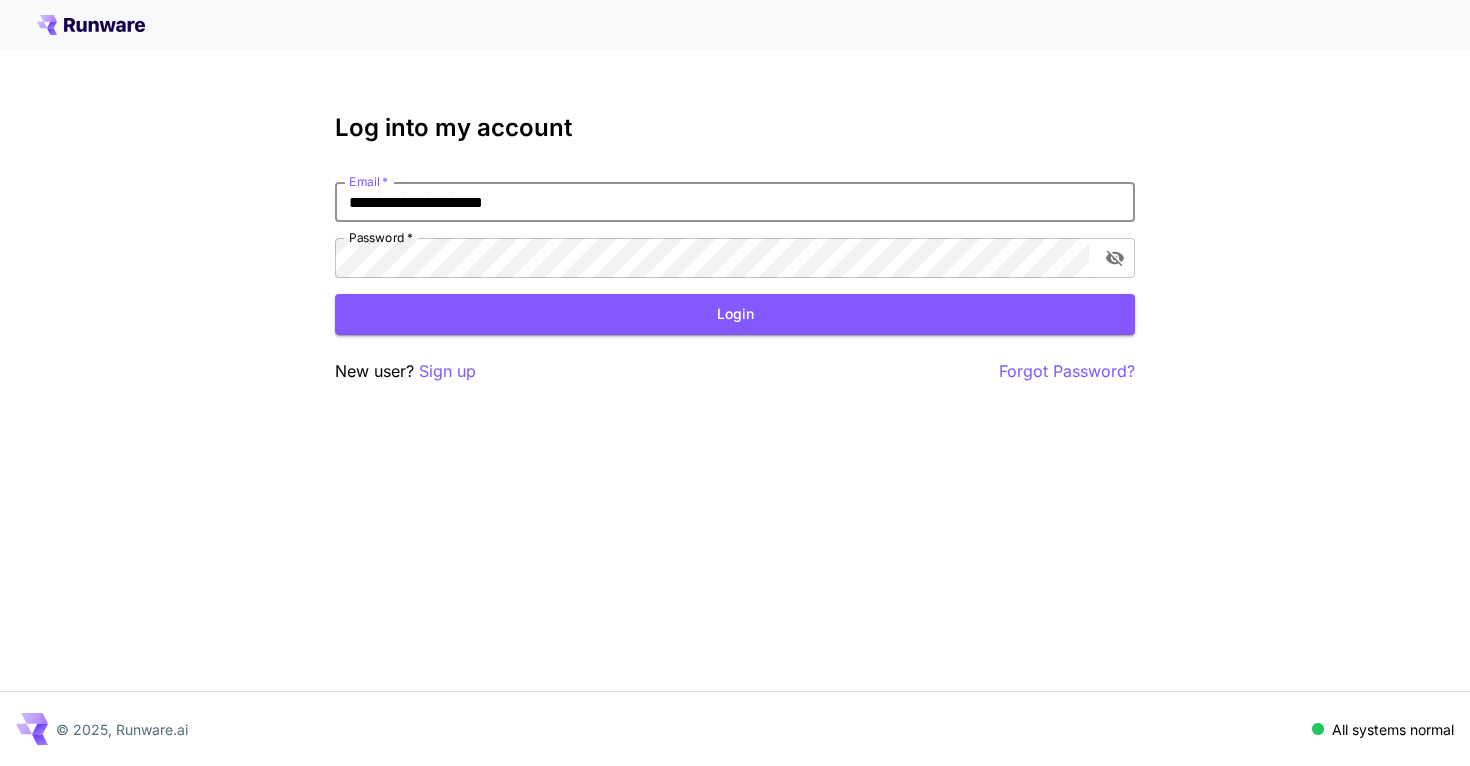 click on "Login" at bounding box center (735, 314) 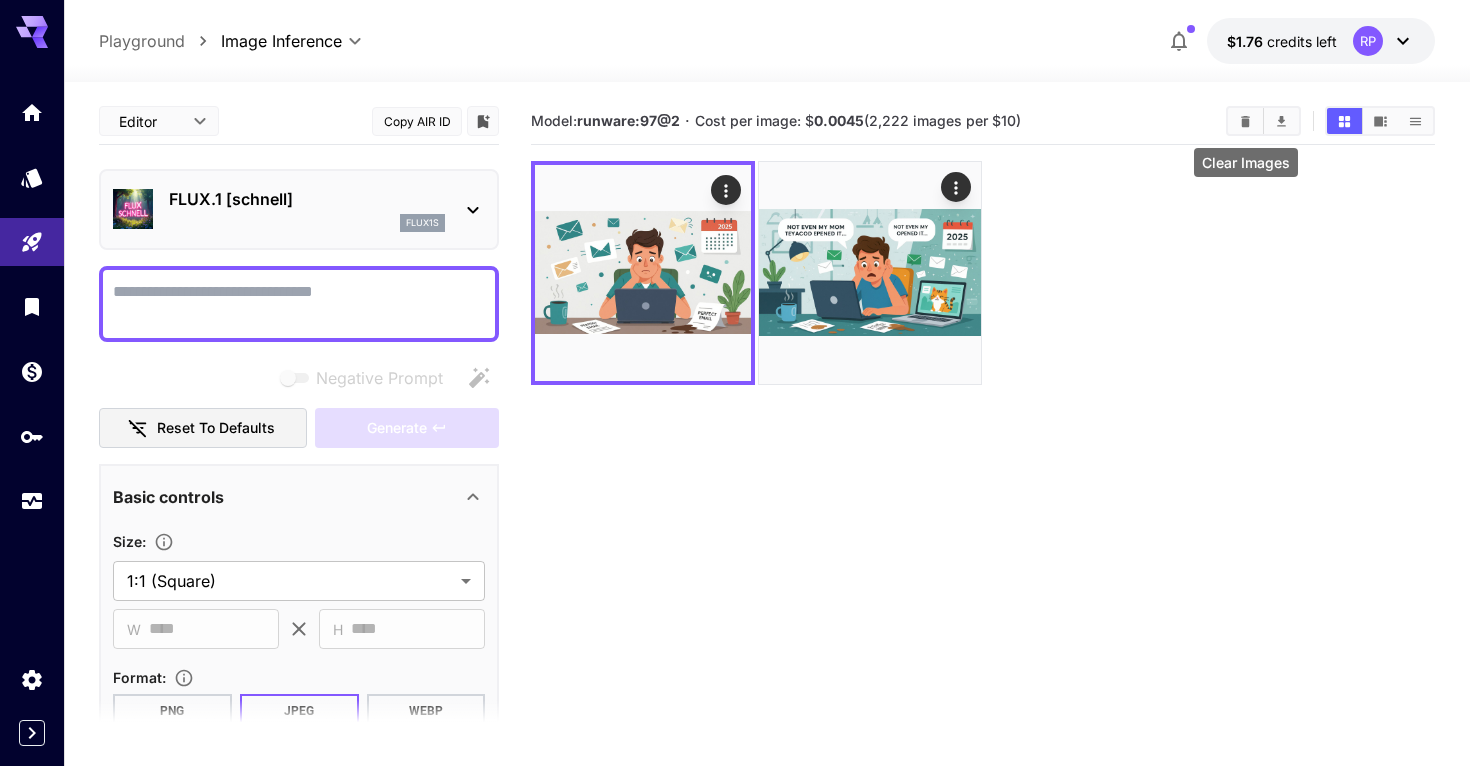 click at bounding box center (1245, 121) 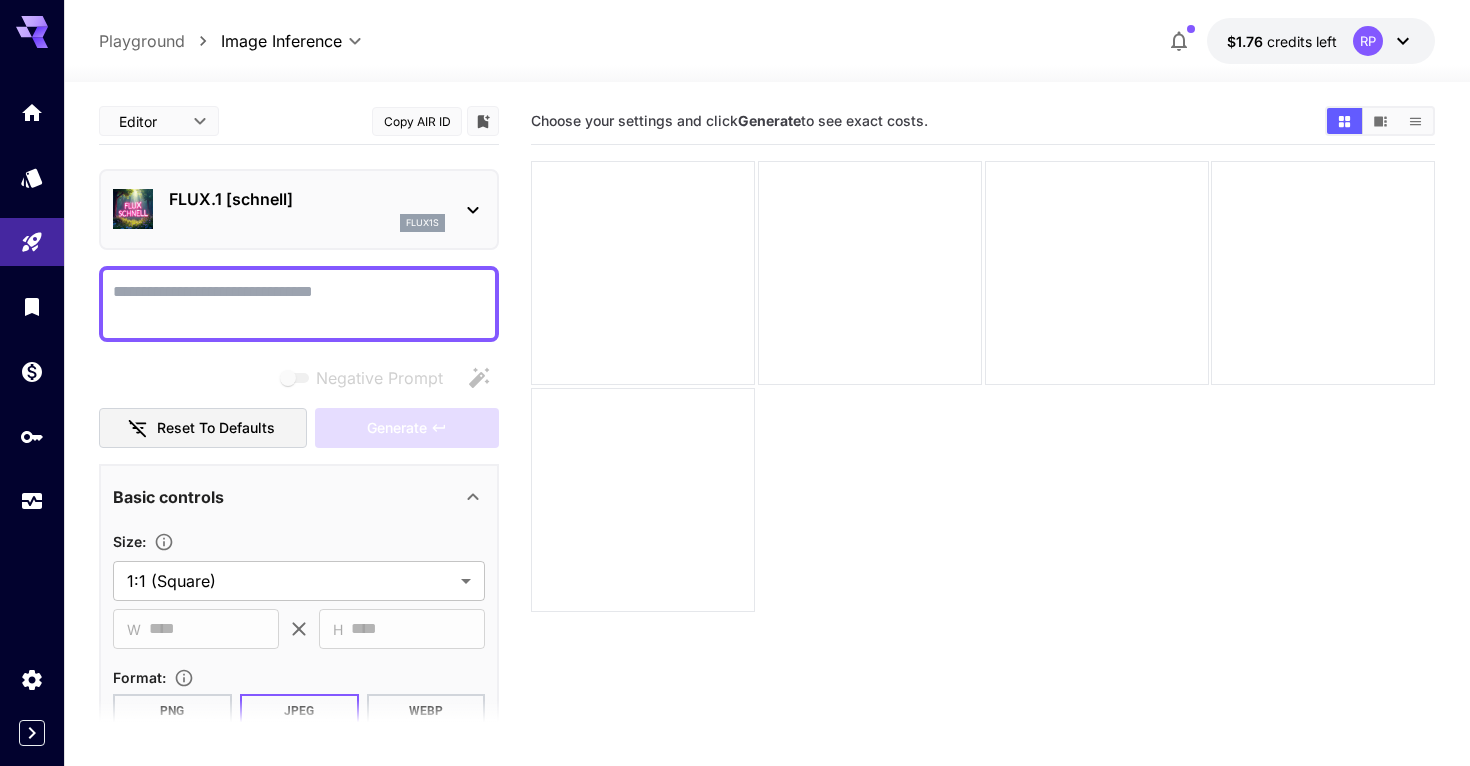click on "Negative Prompt" at bounding box center (299, 304) 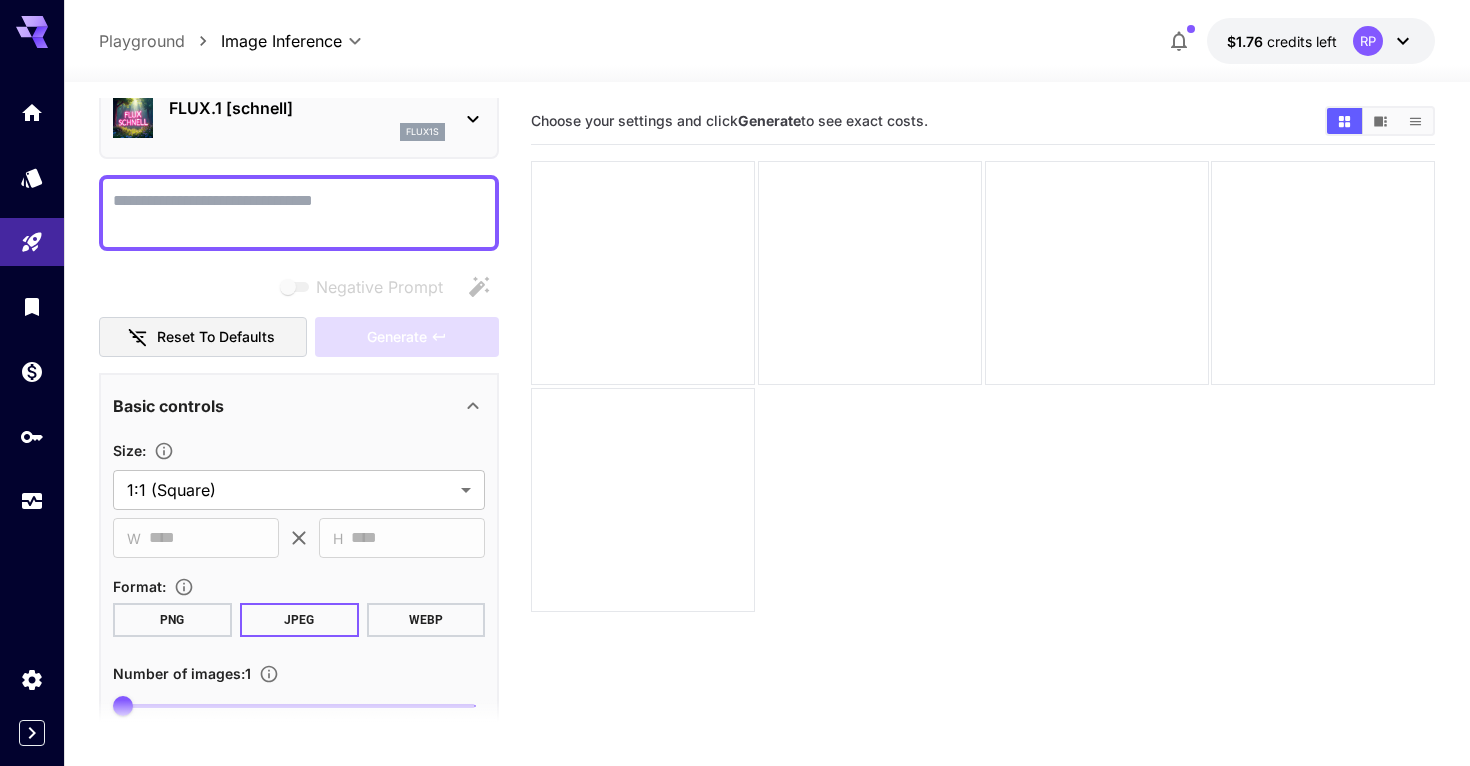 scroll, scrollTop: 191, scrollLeft: 0, axis: vertical 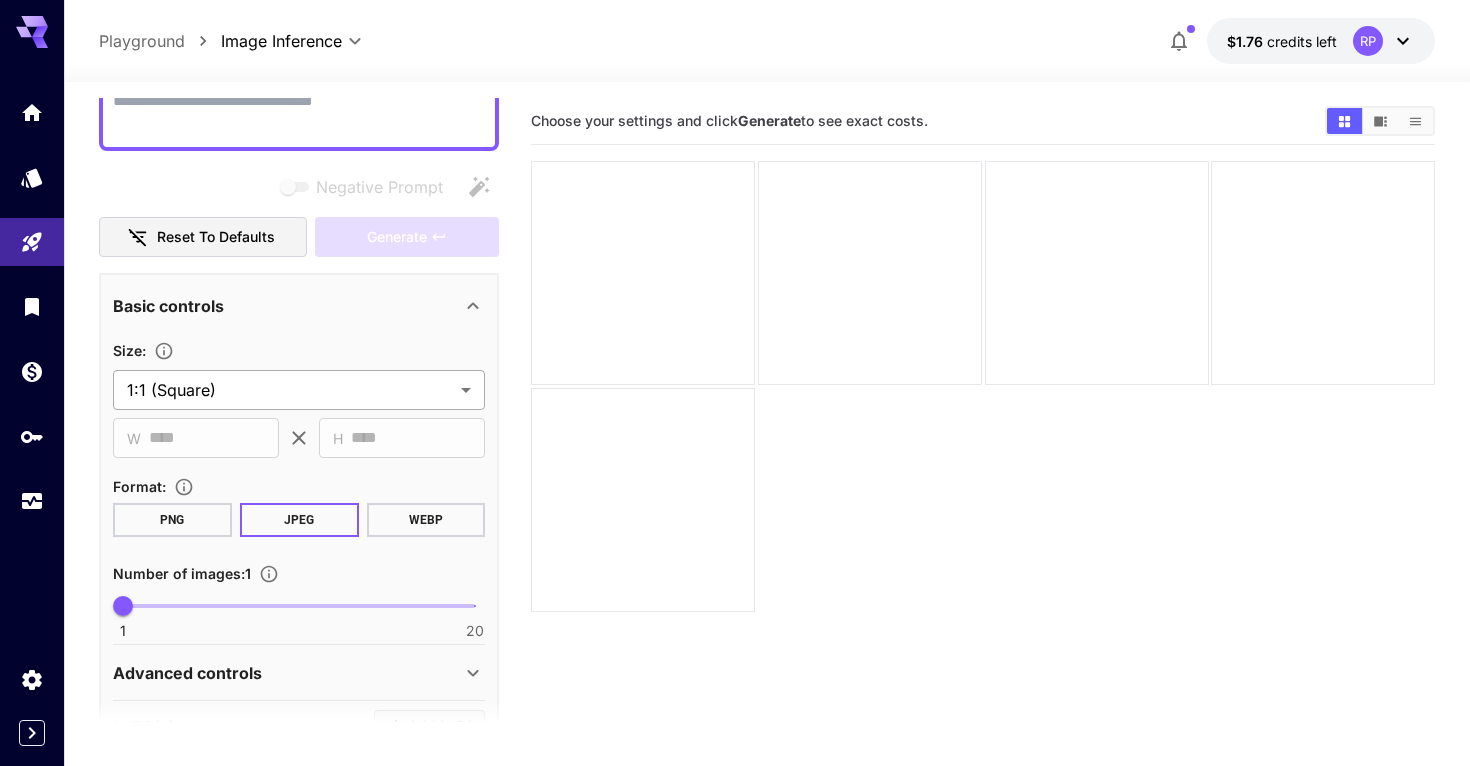 click on "**********" at bounding box center [735, 462] 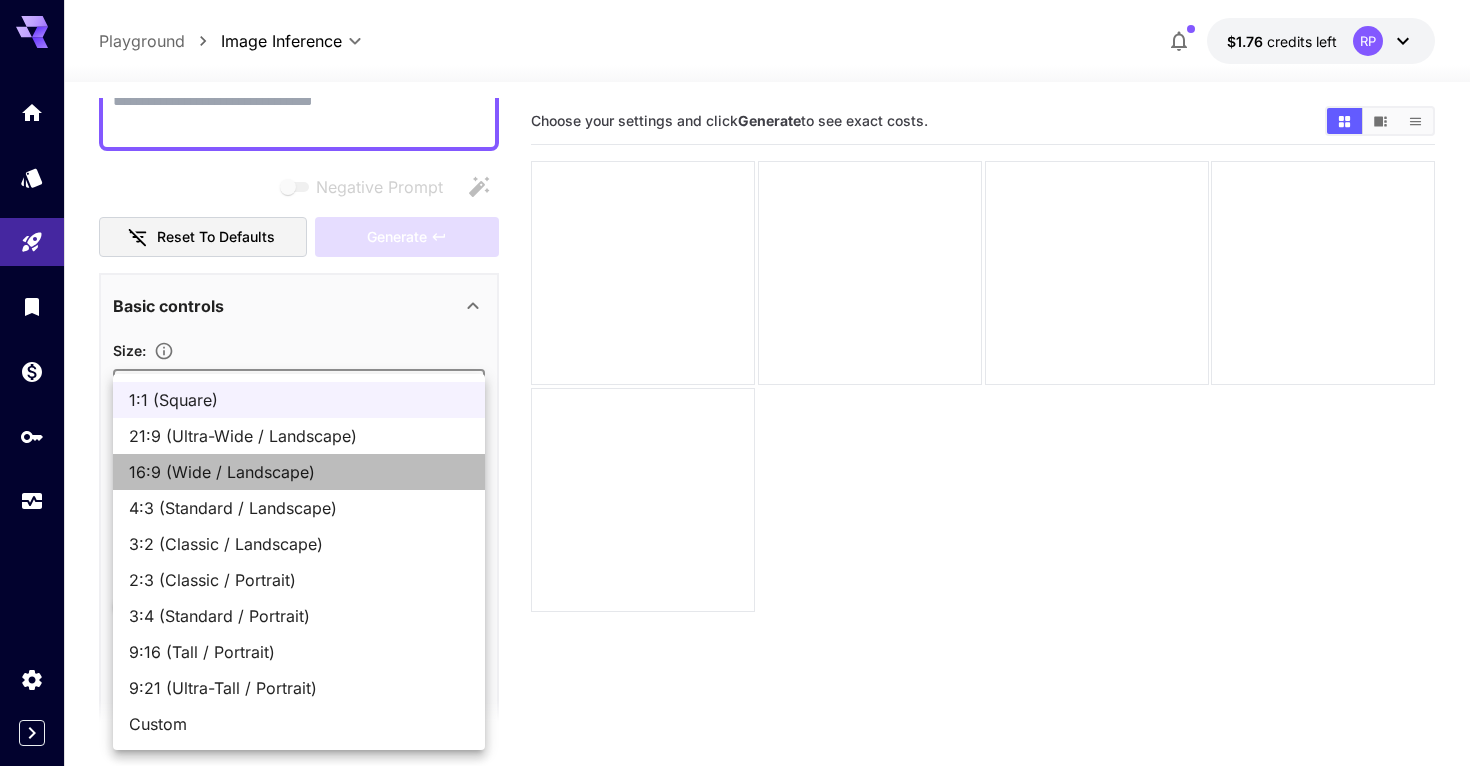 click on "16:9 (Wide / Landscape)" at bounding box center (299, 472) 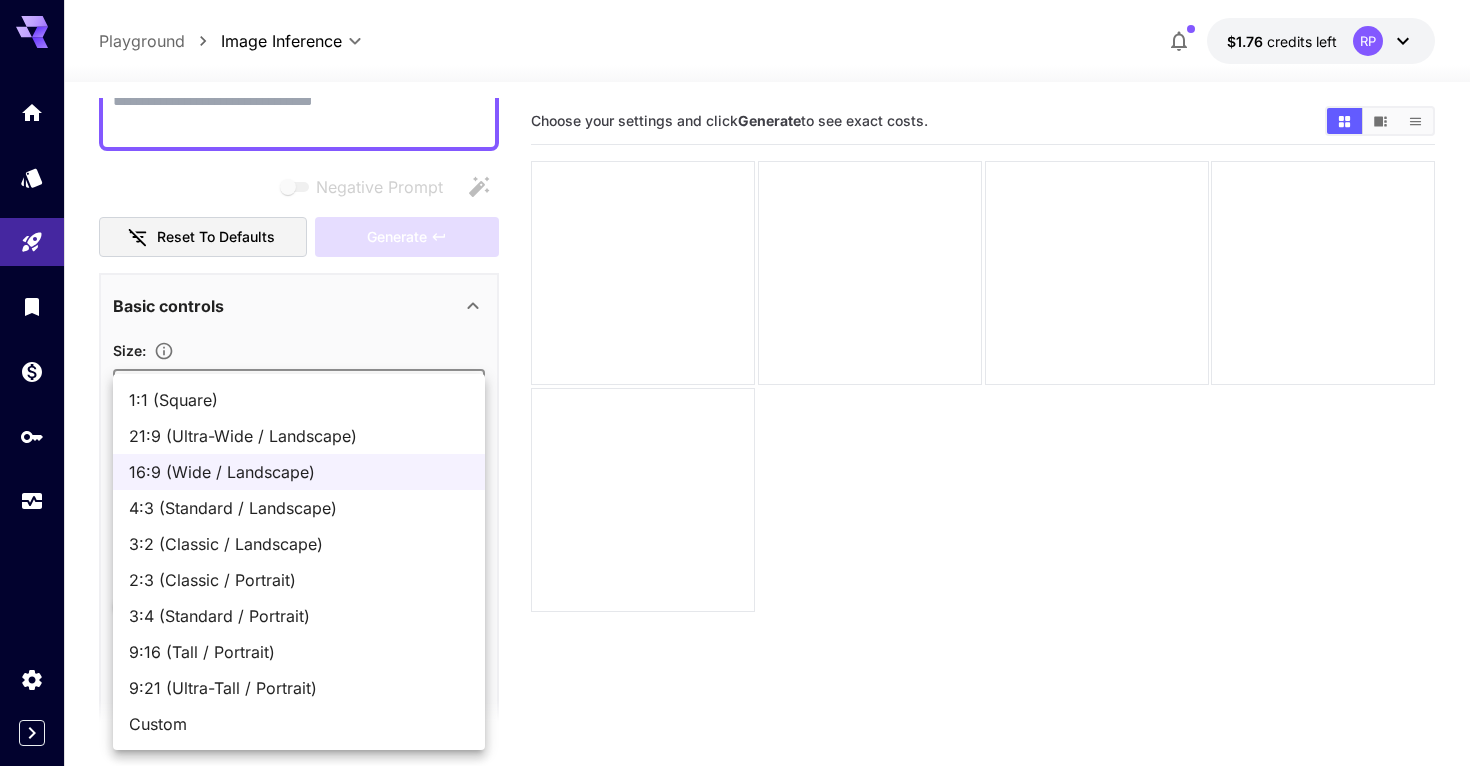 click on "**********" at bounding box center [735, 462] 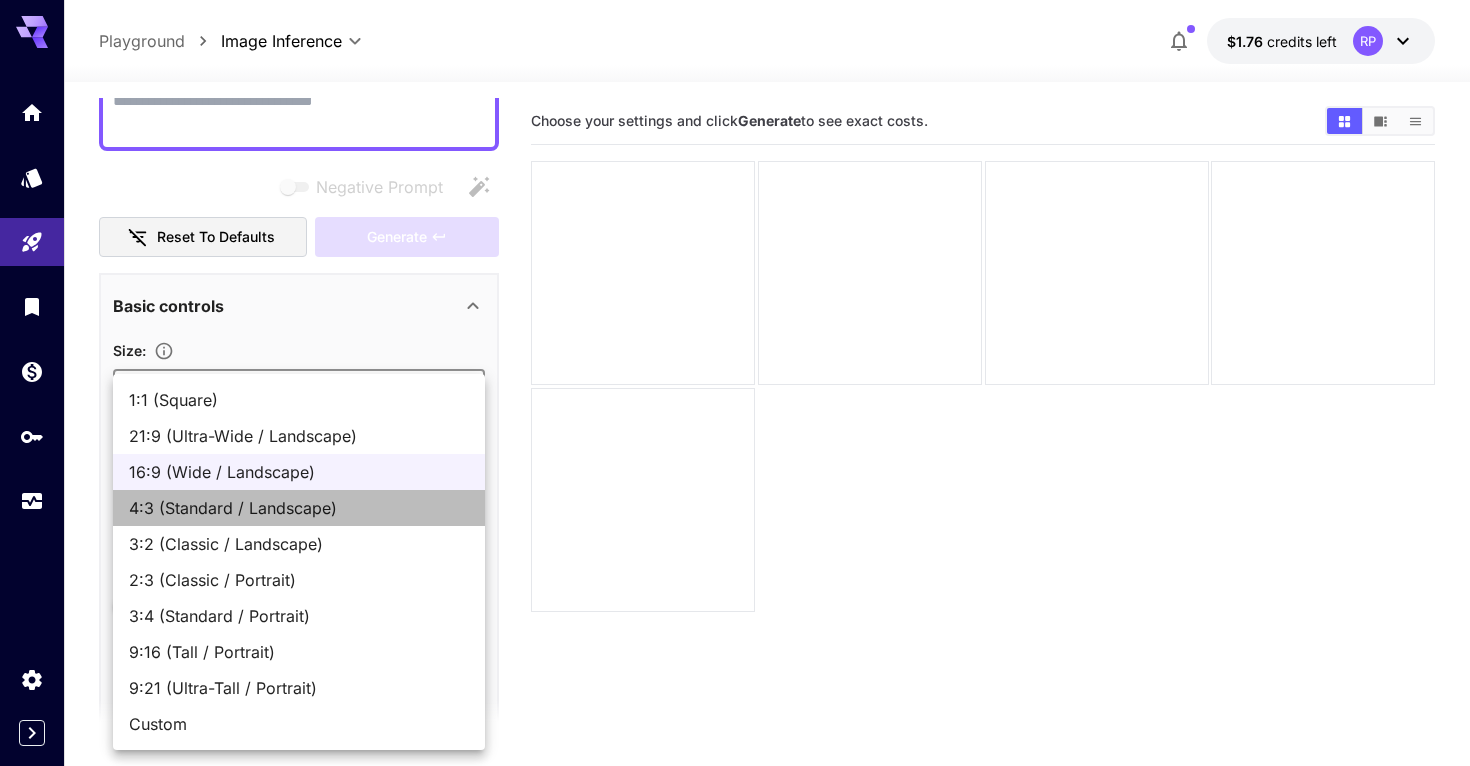 click on "4:3 (Standard / Landscape)" at bounding box center [299, 508] 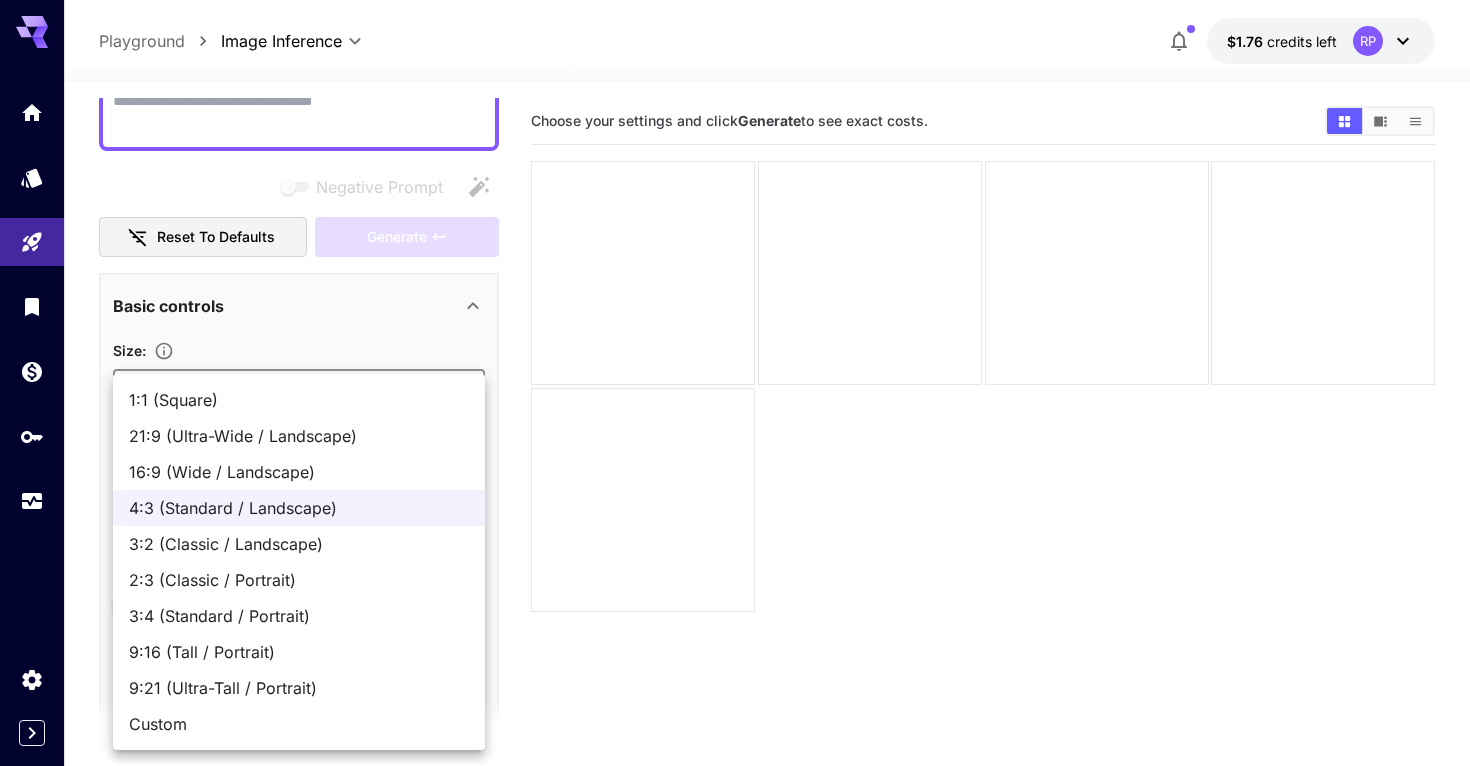 click on "**********" at bounding box center [735, 462] 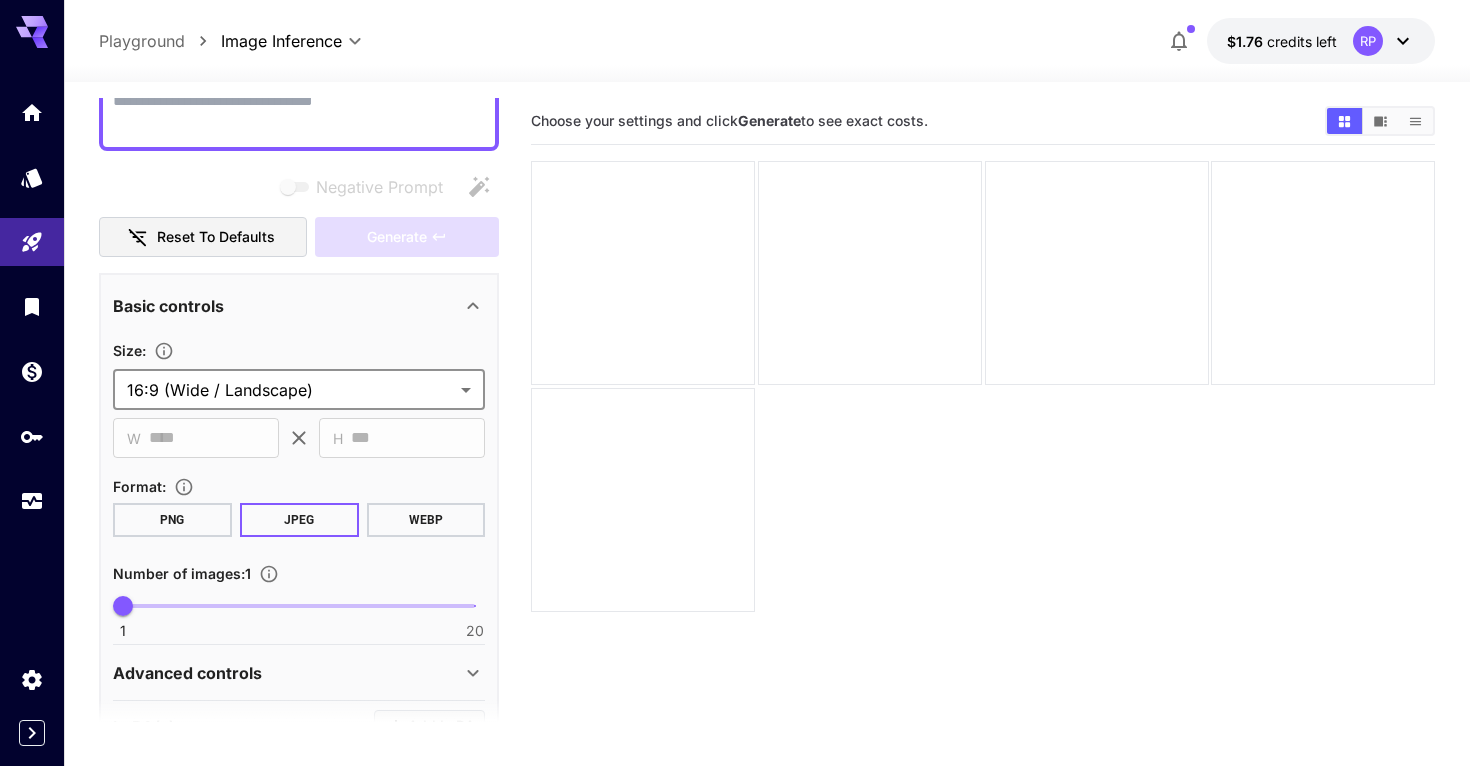 scroll, scrollTop: 0, scrollLeft: 0, axis: both 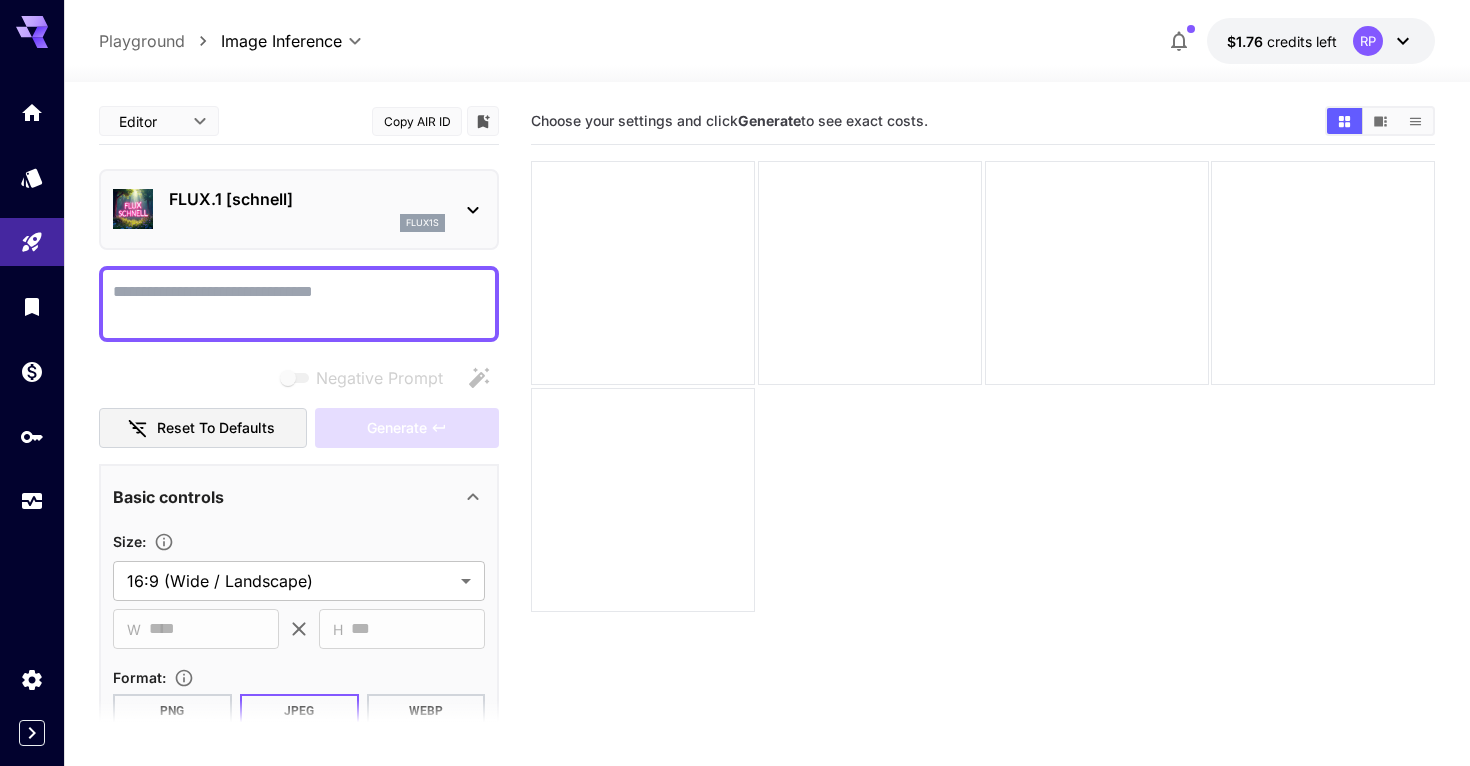 click on "Negative Prompt" at bounding box center (299, 304) 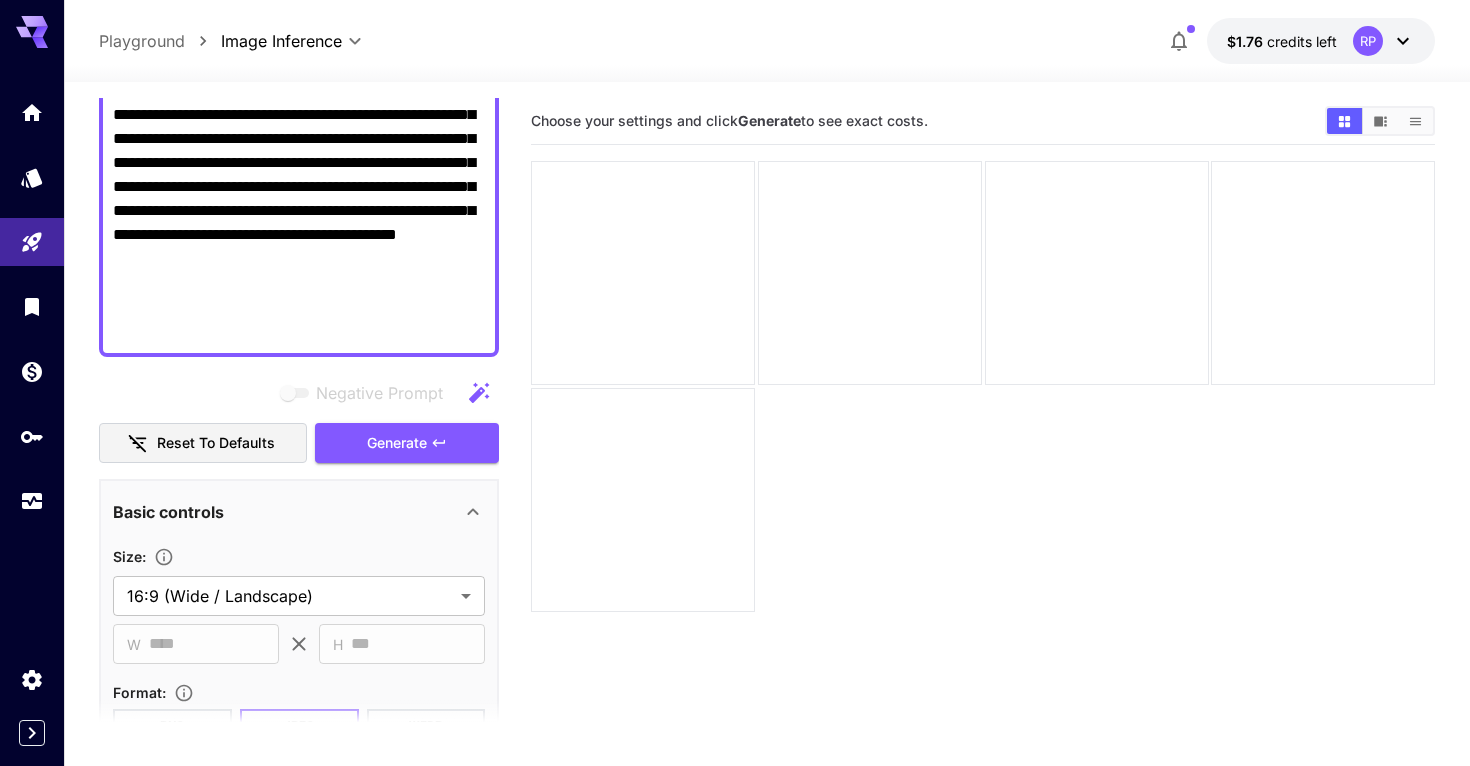 scroll, scrollTop: 741, scrollLeft: 0, axis: vertical 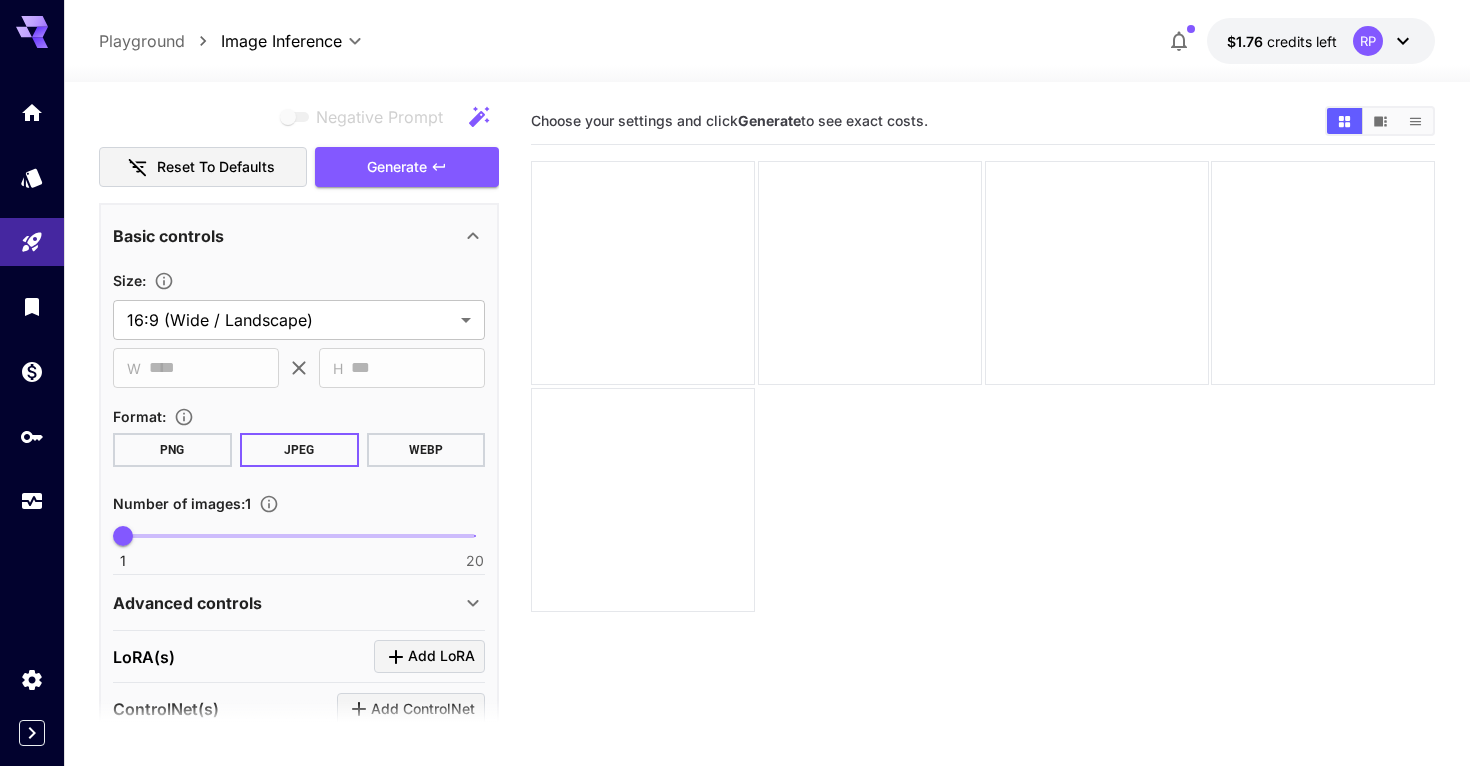 type on "**********" 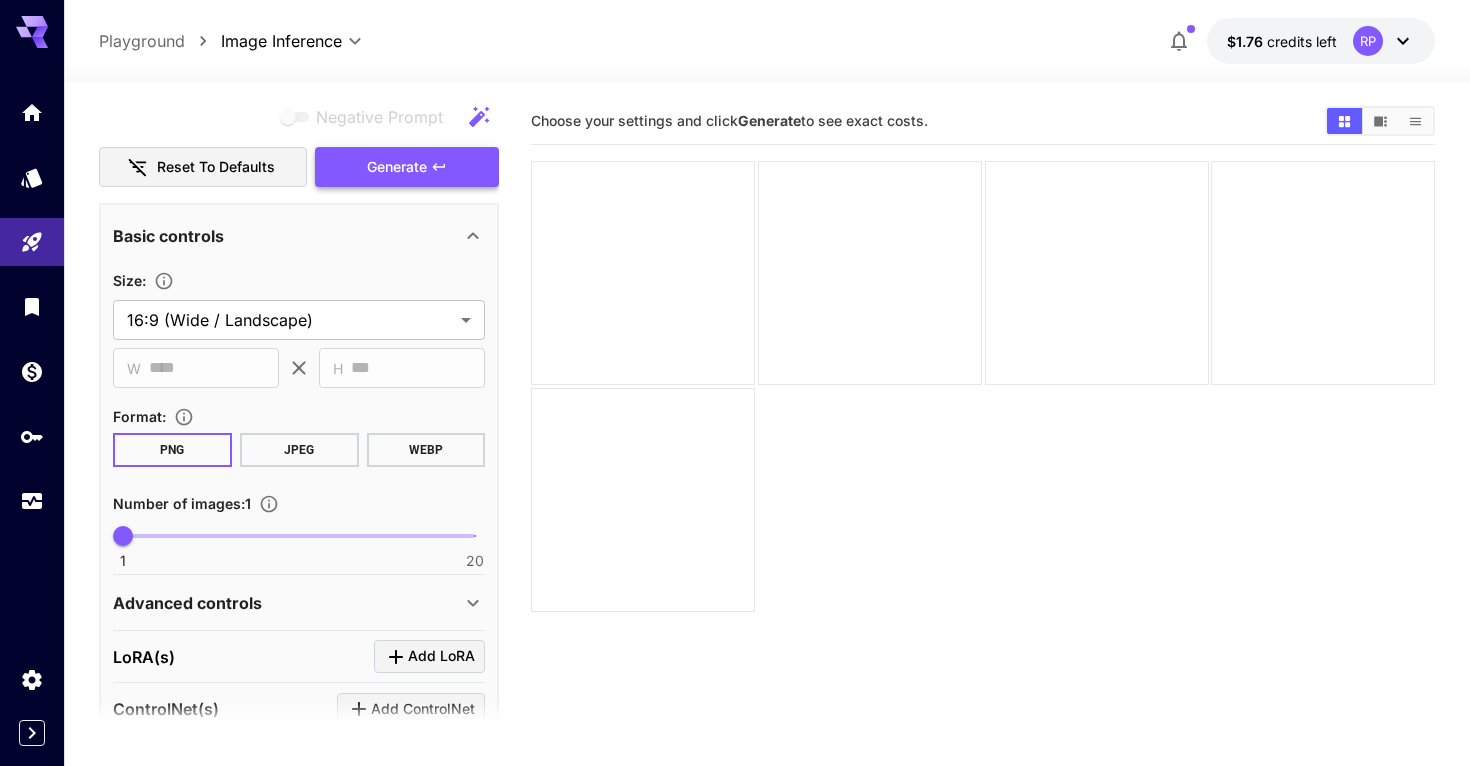 click on "Generate" at bounding box center (397, 167) 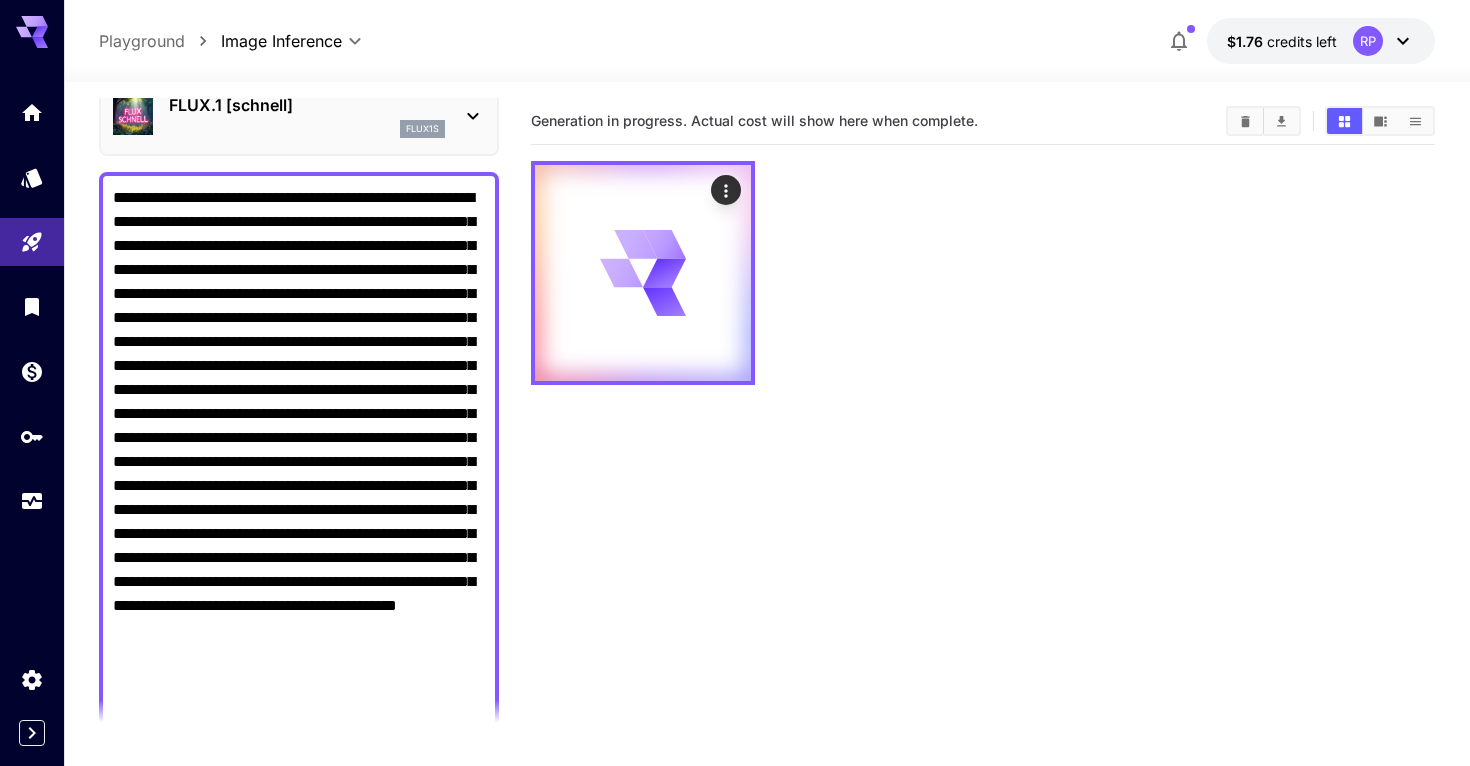 scroll, scrollTop: 0, scrollLeft: 0, axis: both 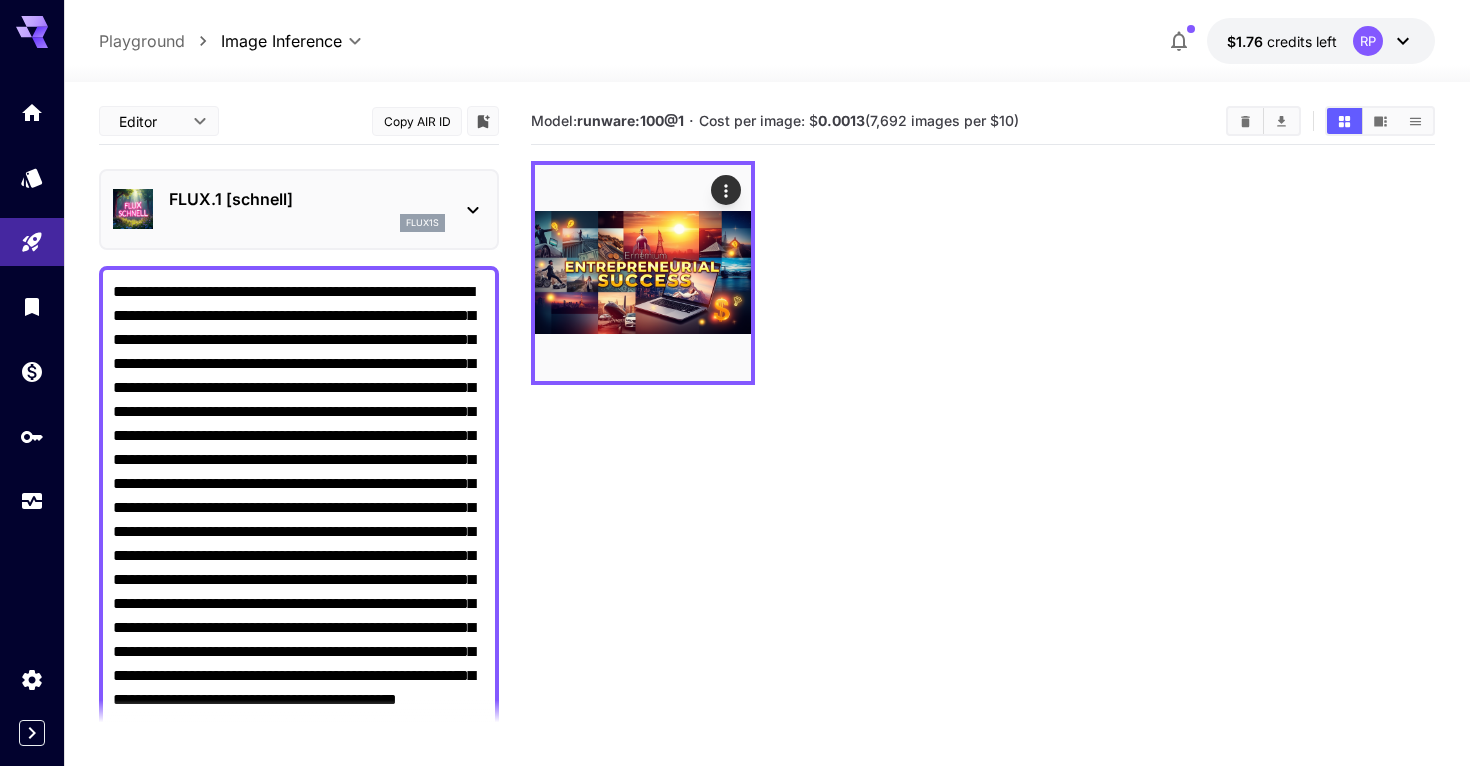 click on "FLUX.1 [schnell] flux1s" at bounding box center (299, 209) 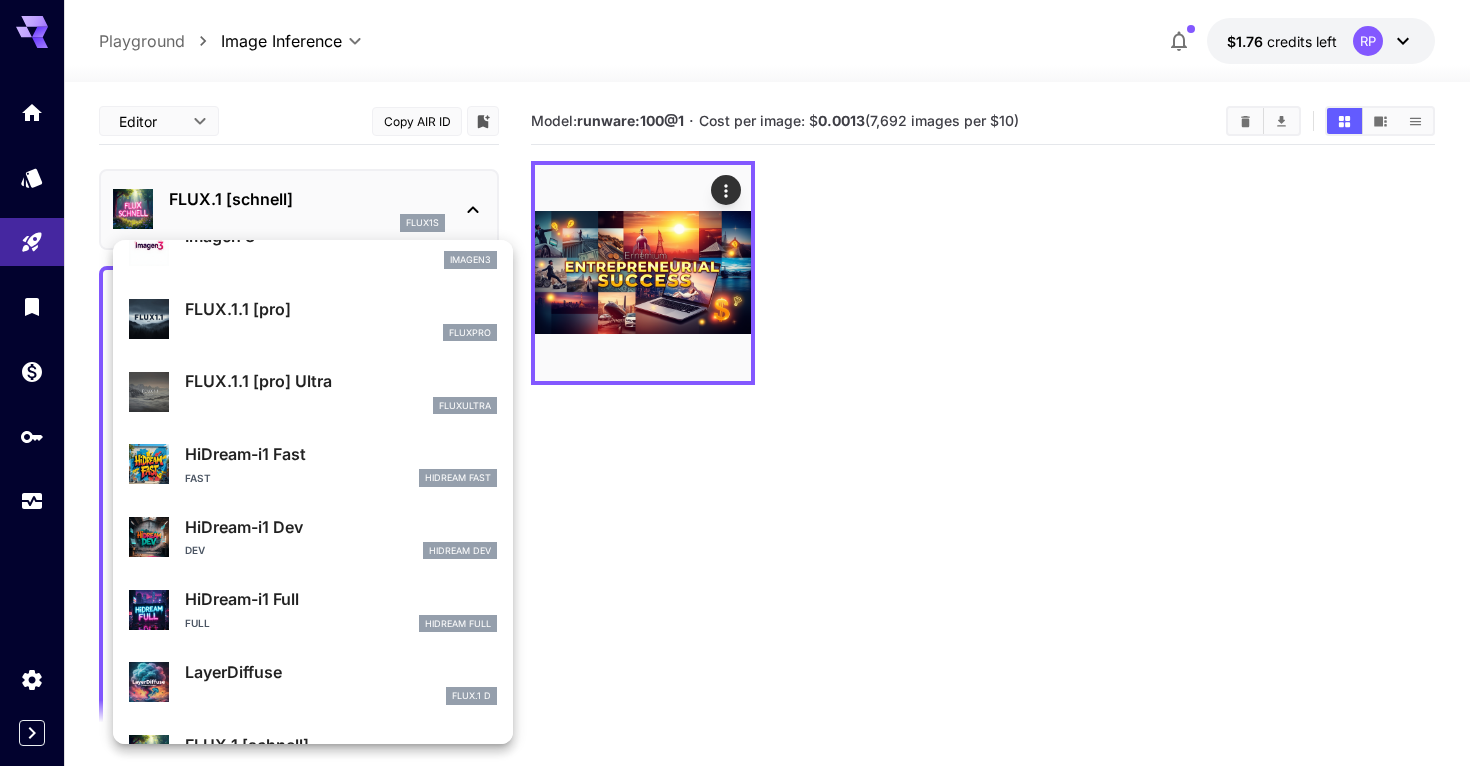 scroll, scrollTop: 1090, scrollLeft: 0, axis: vertical 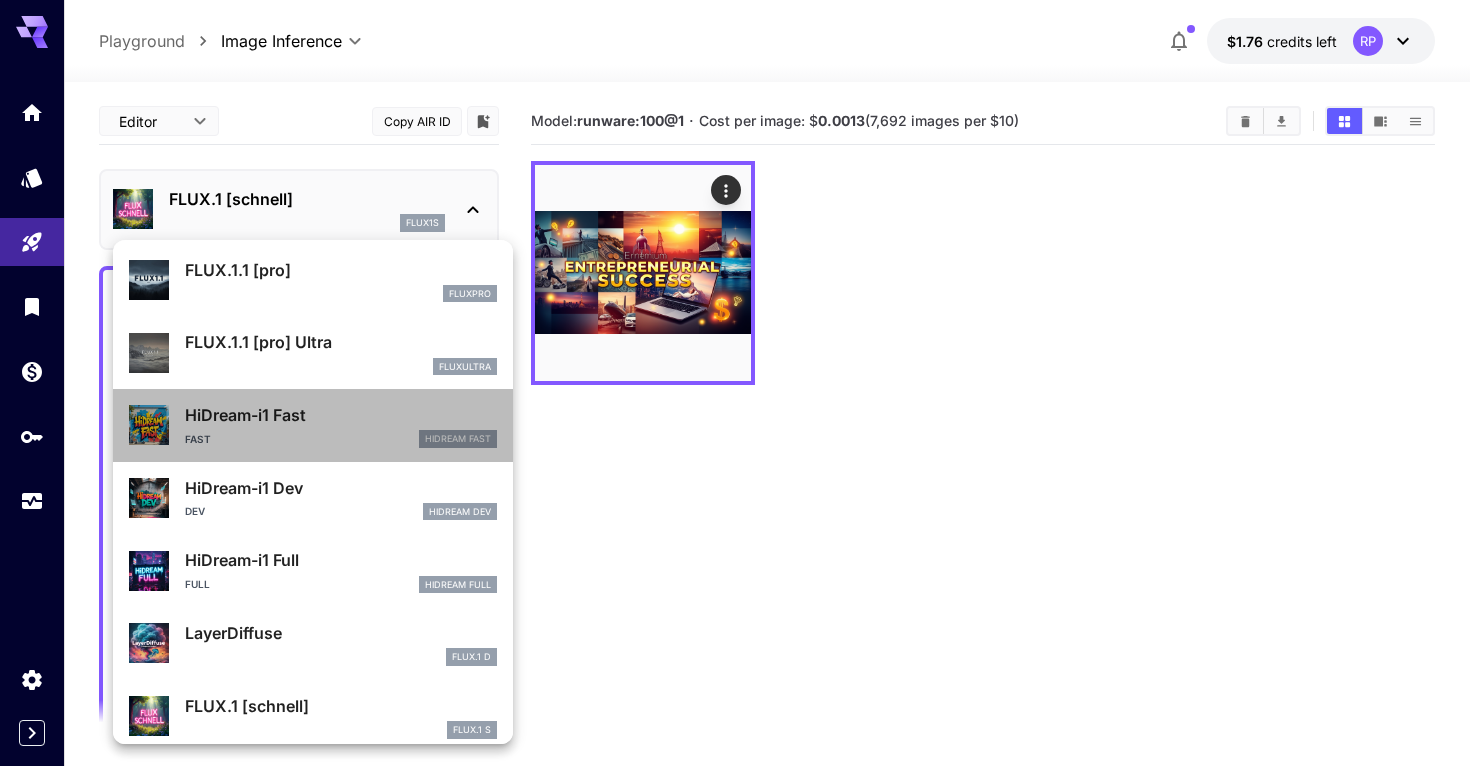 click on "HiDream-i1 Fast" at bounding box center [341, 415] 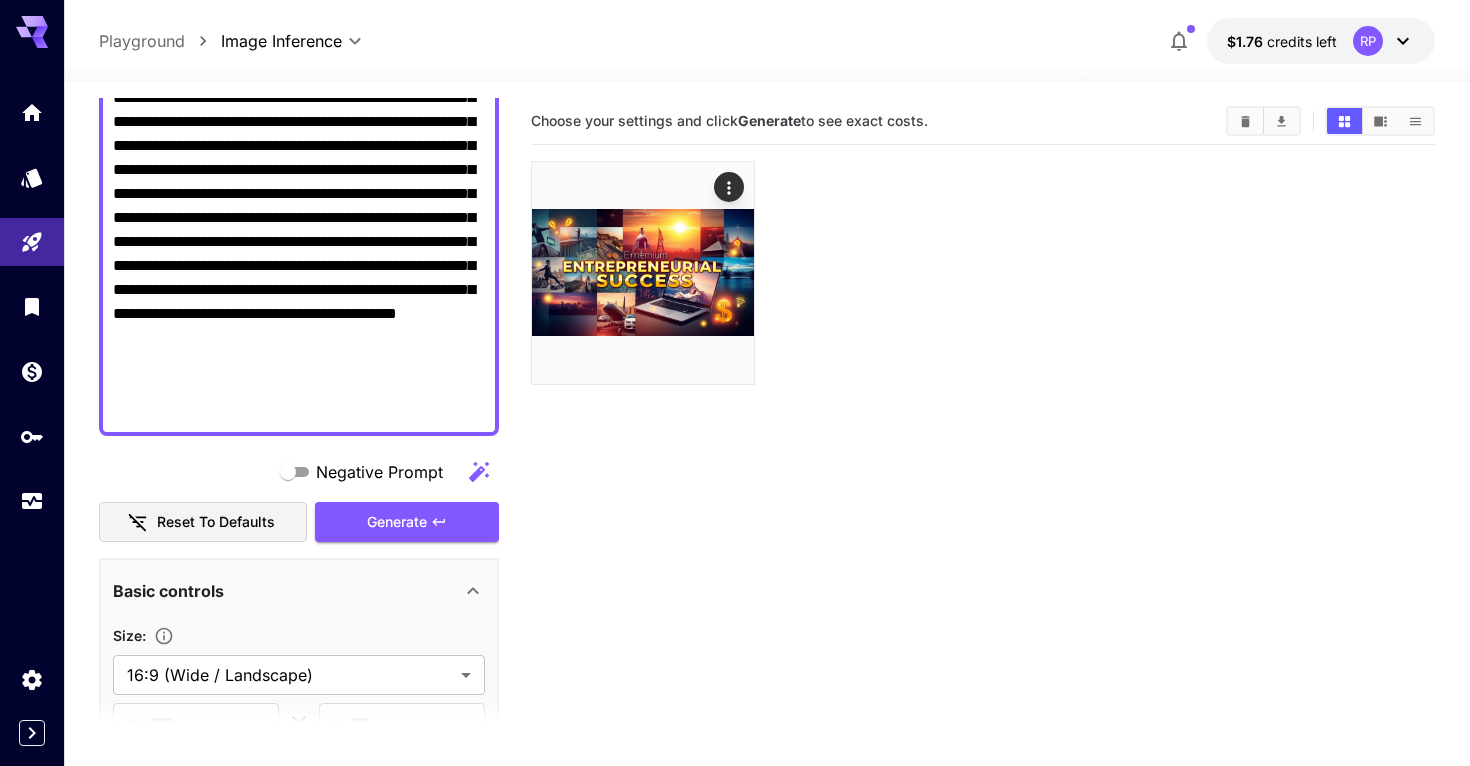 scroll, scrollTop: 441, scrollLeft: 0, axis: vertical 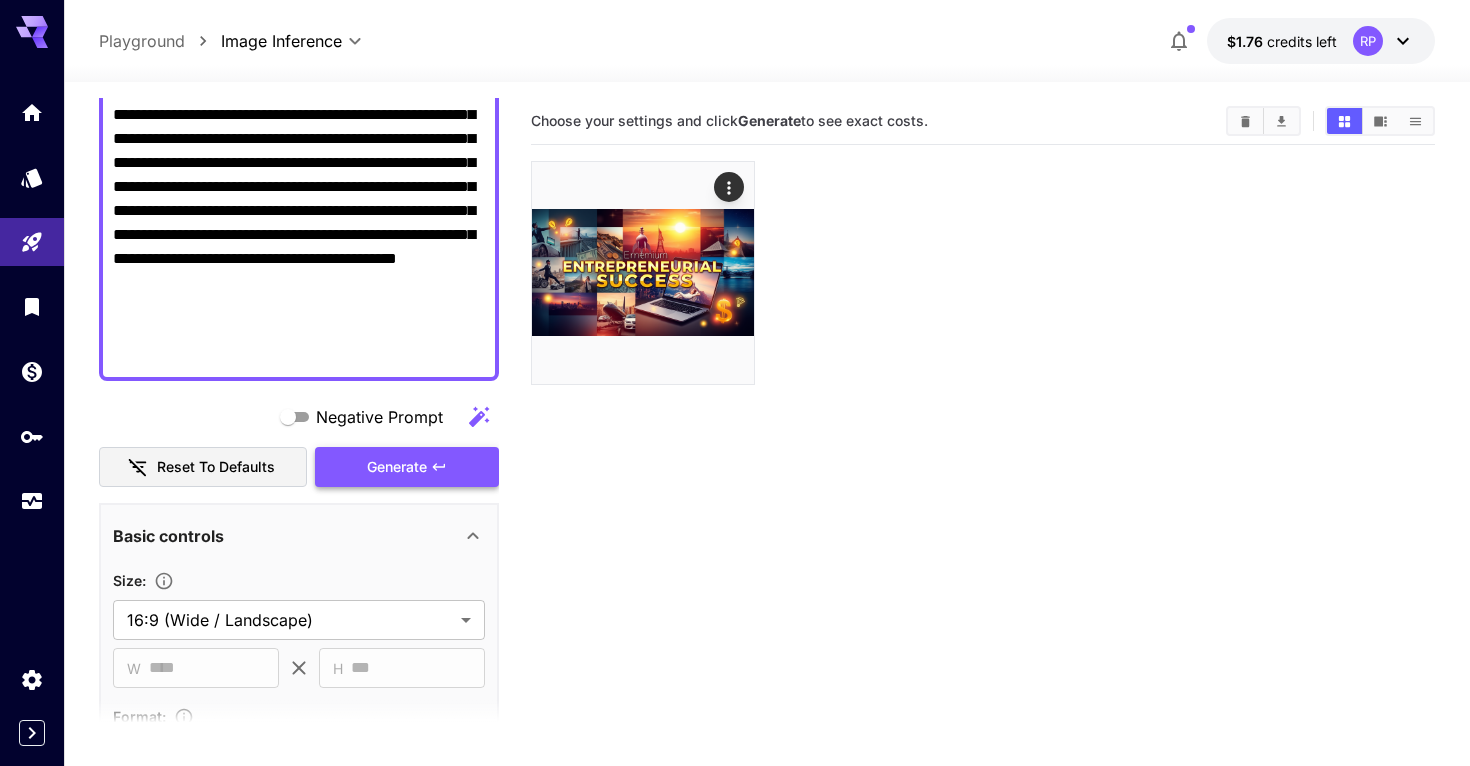 click on "Generate" at bounding box center [407, 467] 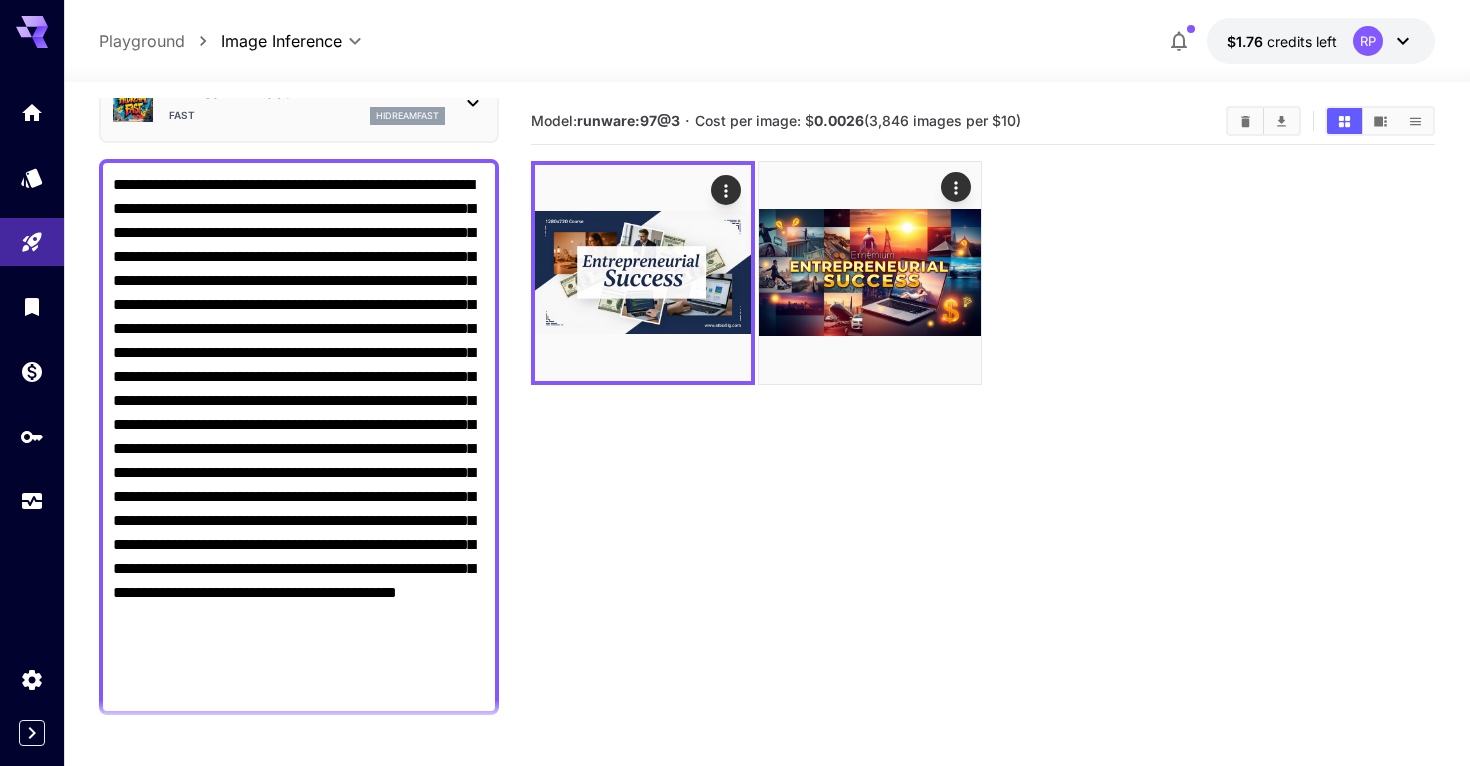 scroll, scrollTop: 0, scrollLeft: 0, axis: both 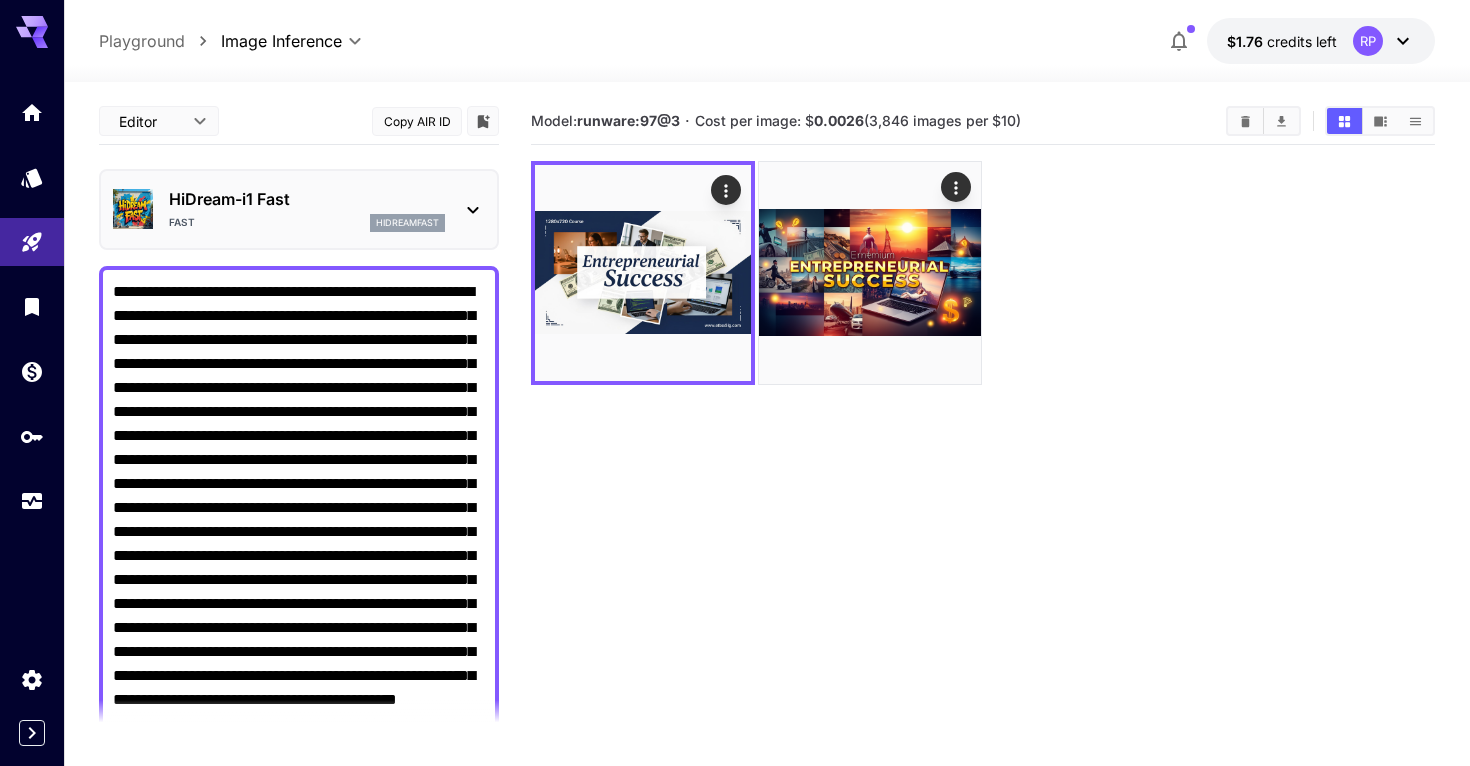 click on "Fast hidreamfast" at bounding box center [307, 223] 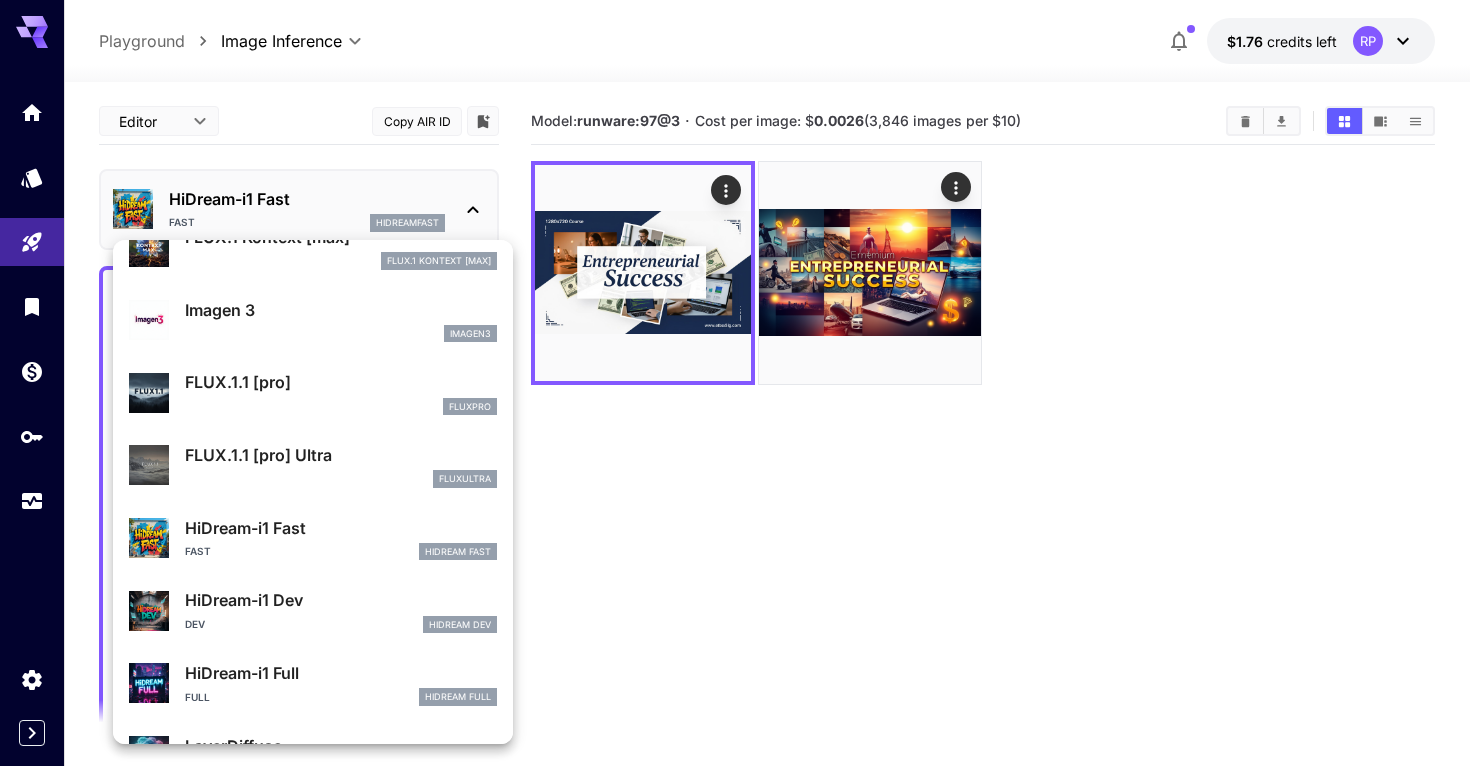 scroll, scrollTop: 1107, scrollLeft: 0, axis: vertical 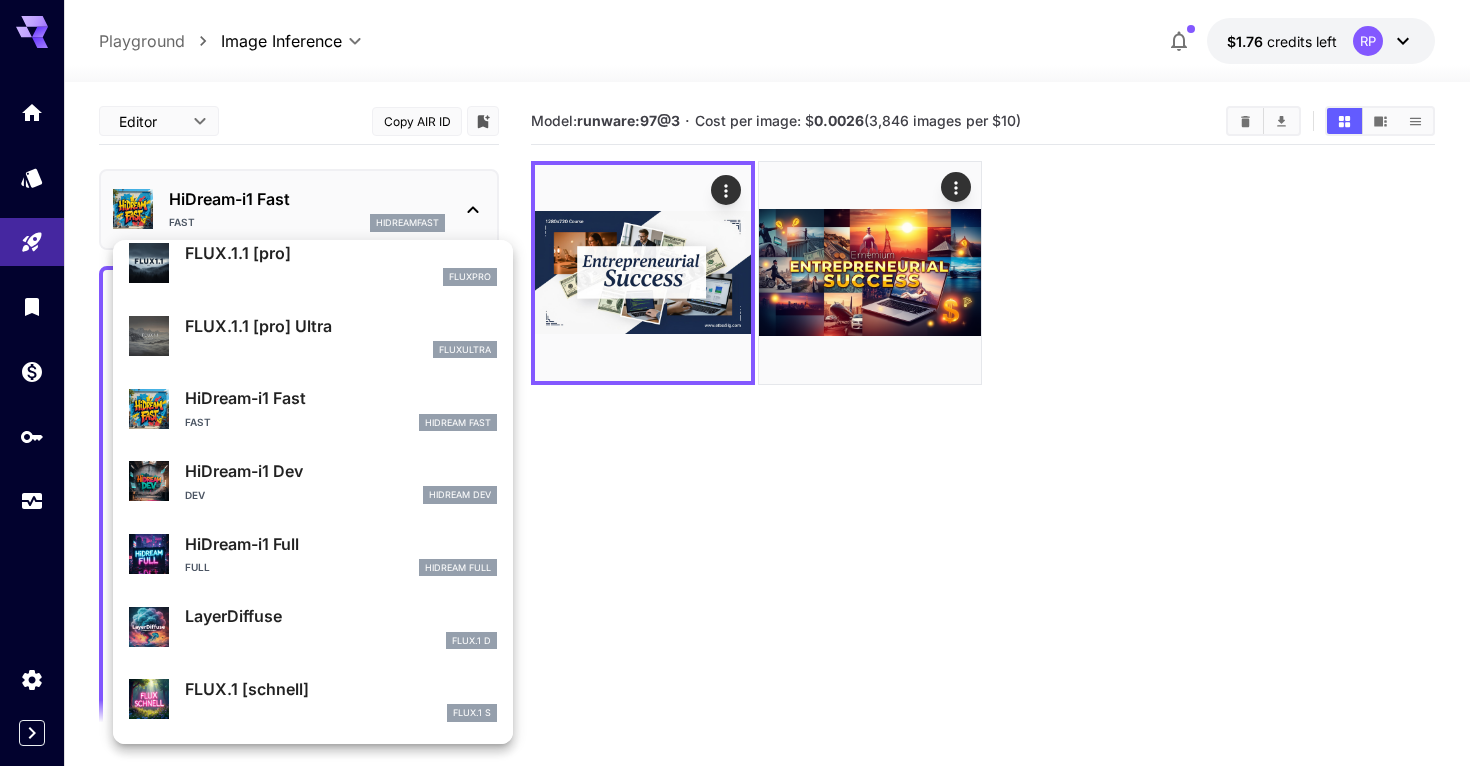 click on "Dev HiDream Dev" at bounding box center [341, 495] 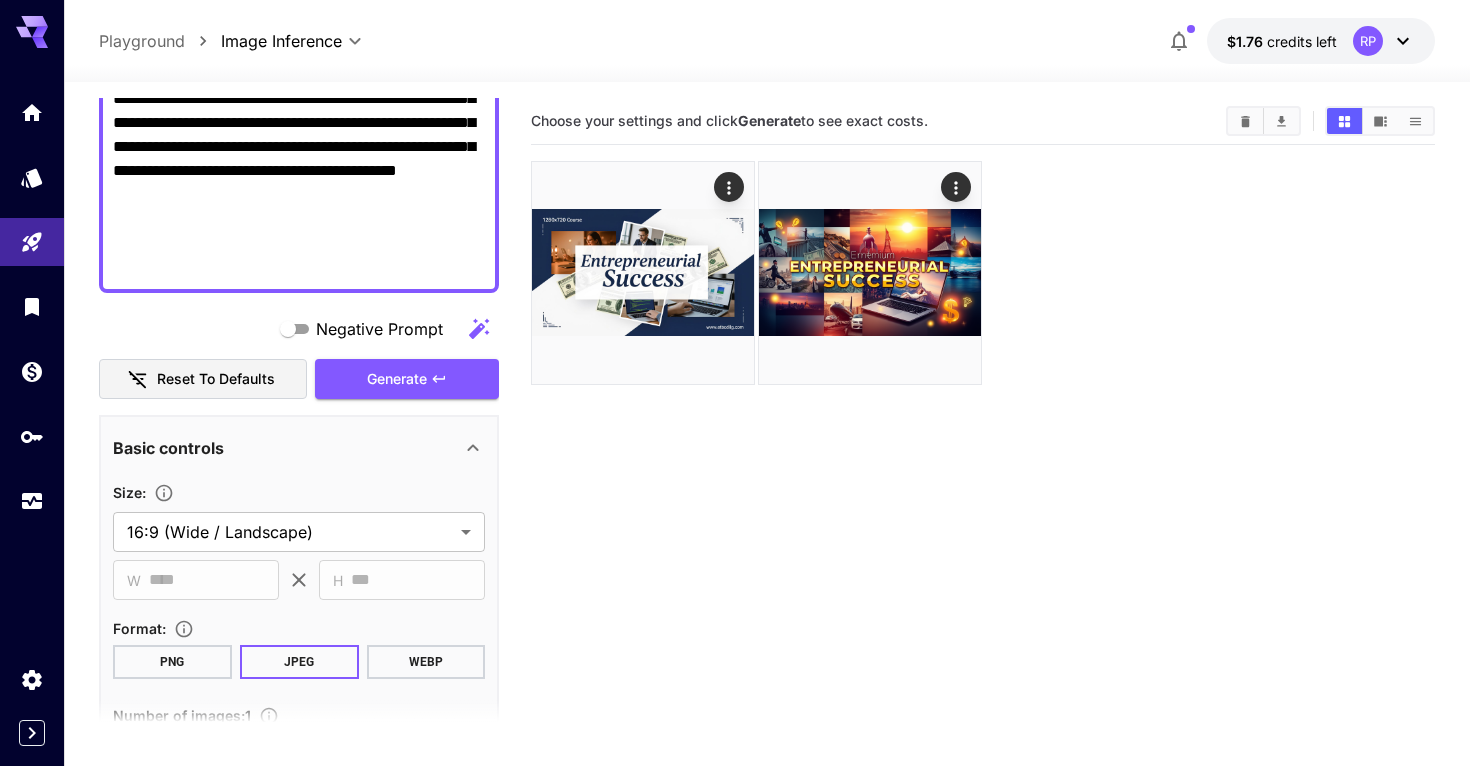 scroll, scrollTop: 741, scrollLeft: 0, axis: vertical 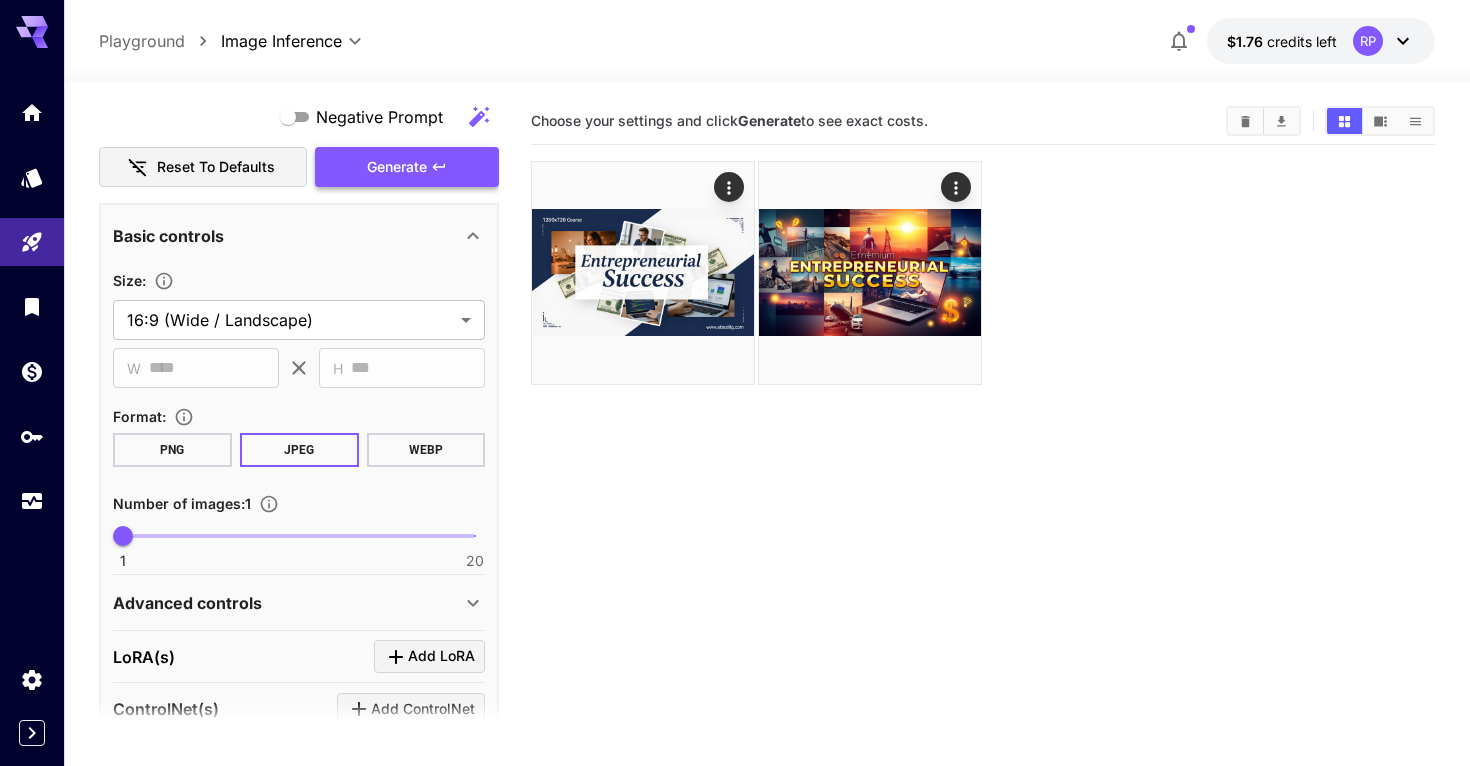 click on "Generate" at bounding box center [407, 167] 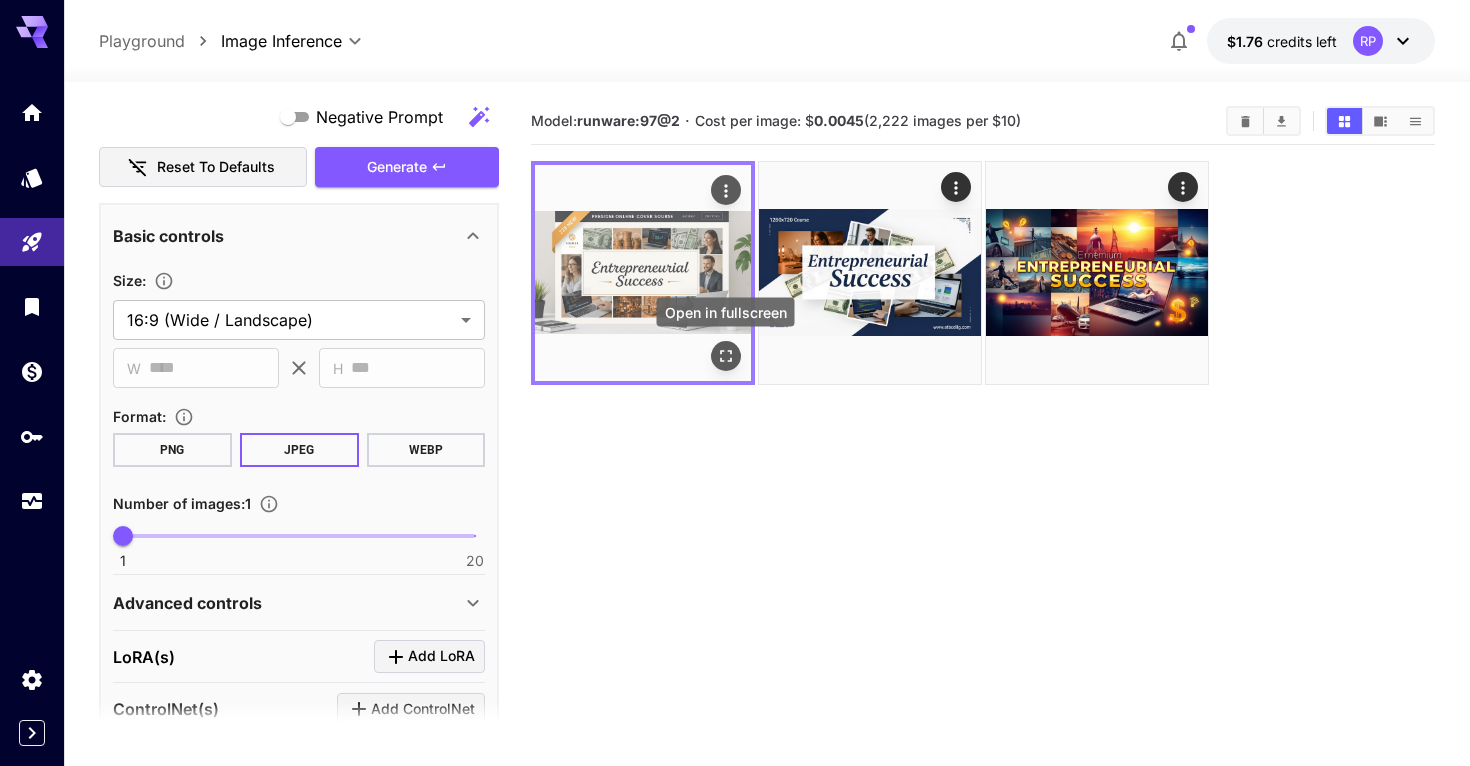 click at bounding box center [726, 356] 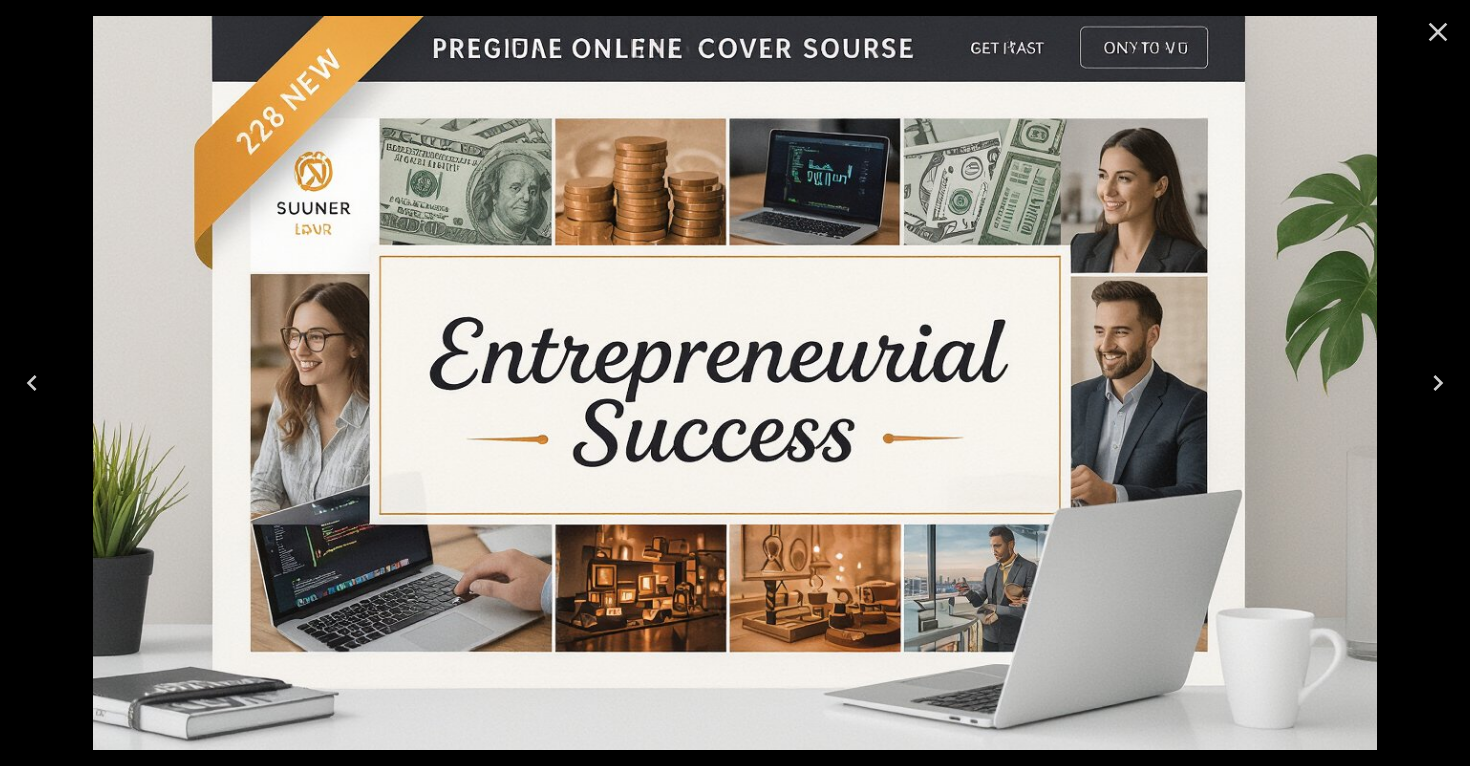 click at bounding box center [1438, 32] 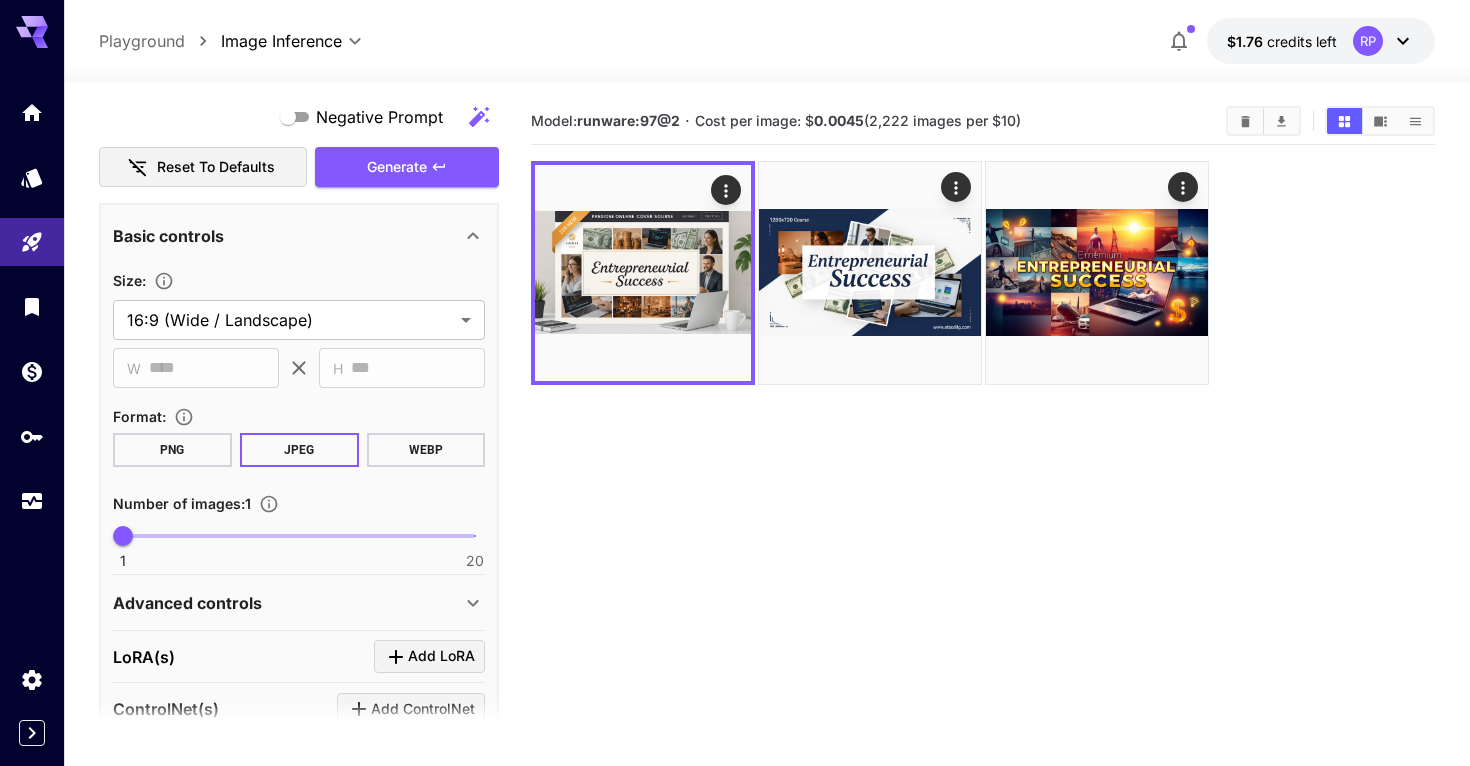 scroll, scrollTop: 0, scrollLeft: 0, axis: both 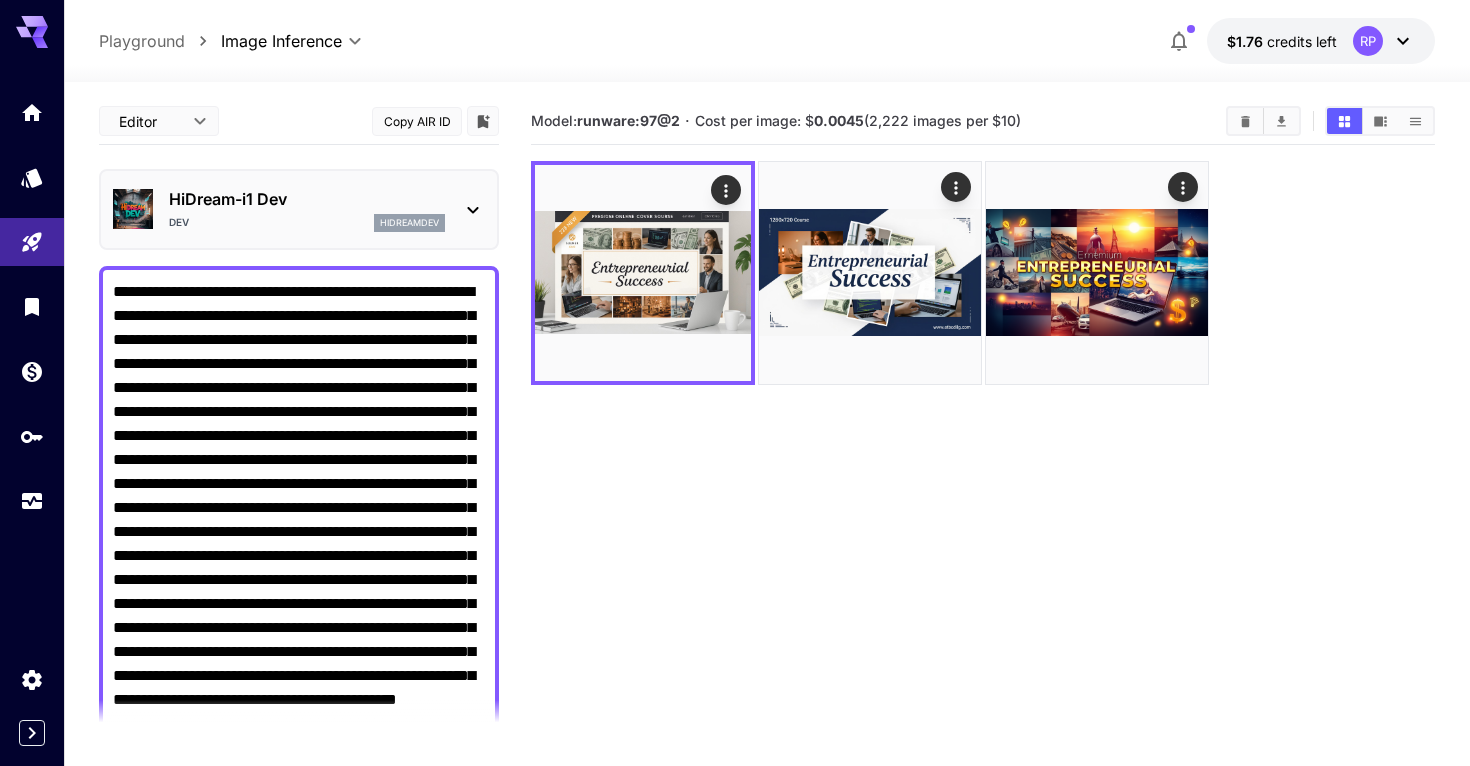 click on "HiDream-i1 Dev" at bounding box center (307, 199) 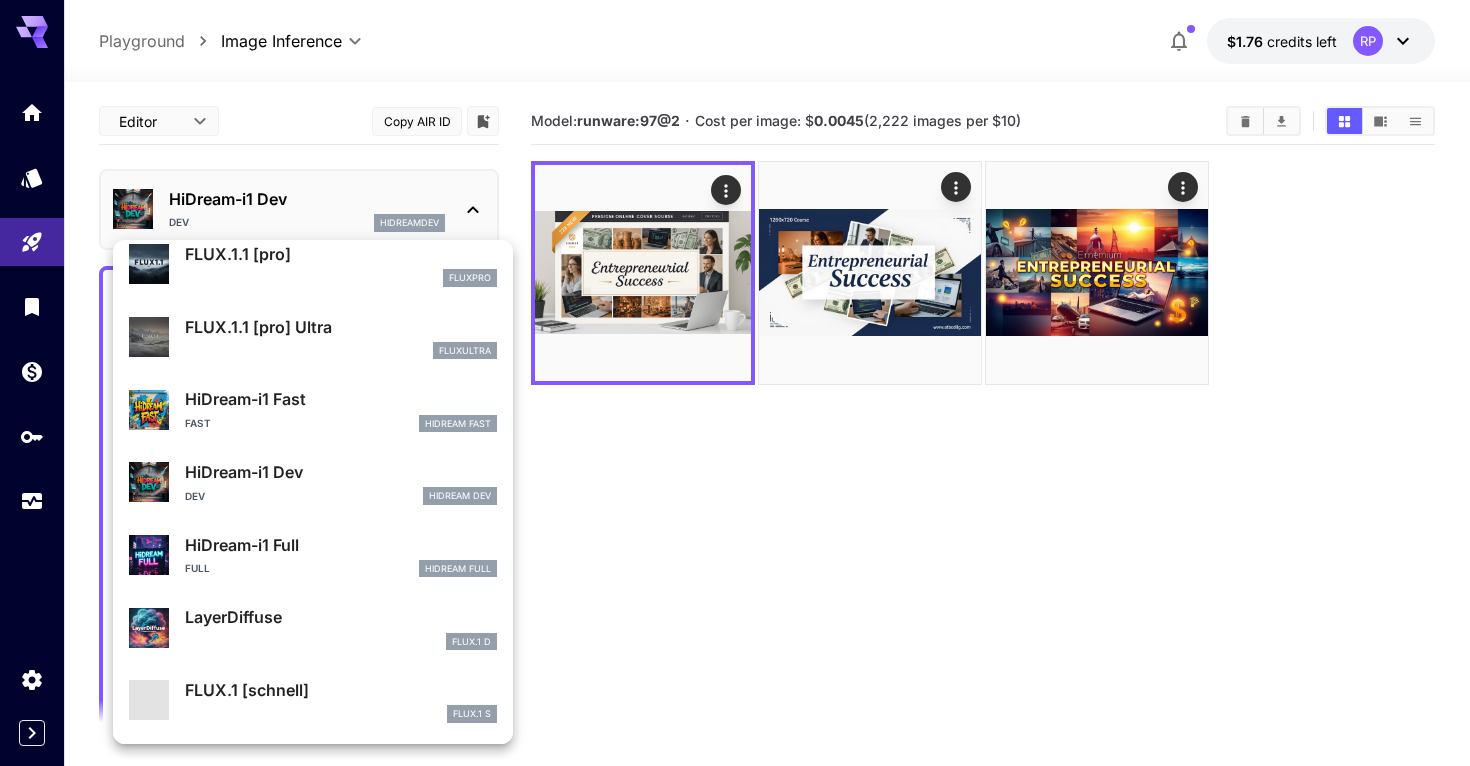 scroll, scrollTop: 1107, scrollLeft: 0, axis: vertical 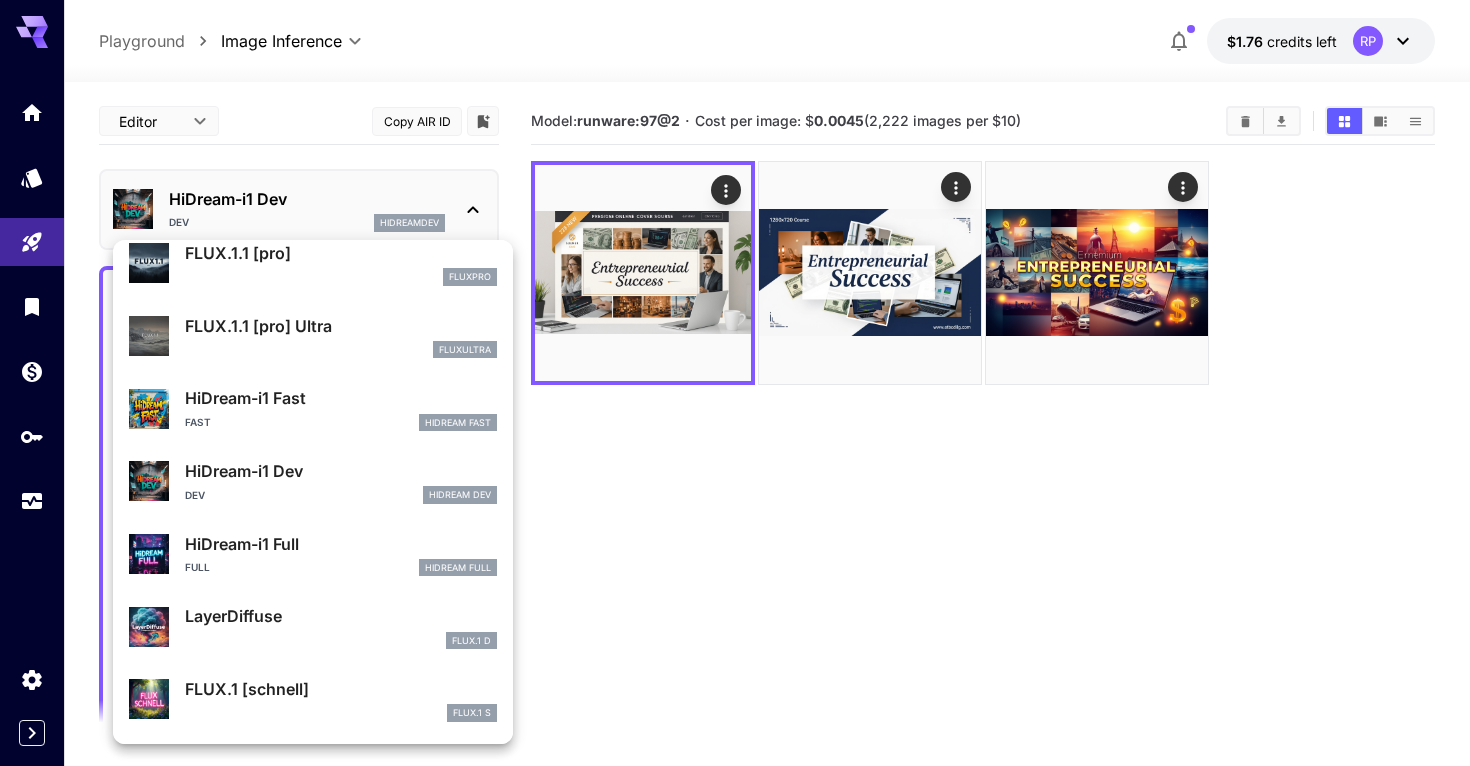 click on "HiDream-i1 Full Full HiDream Full" at bounding box center (341, 554) 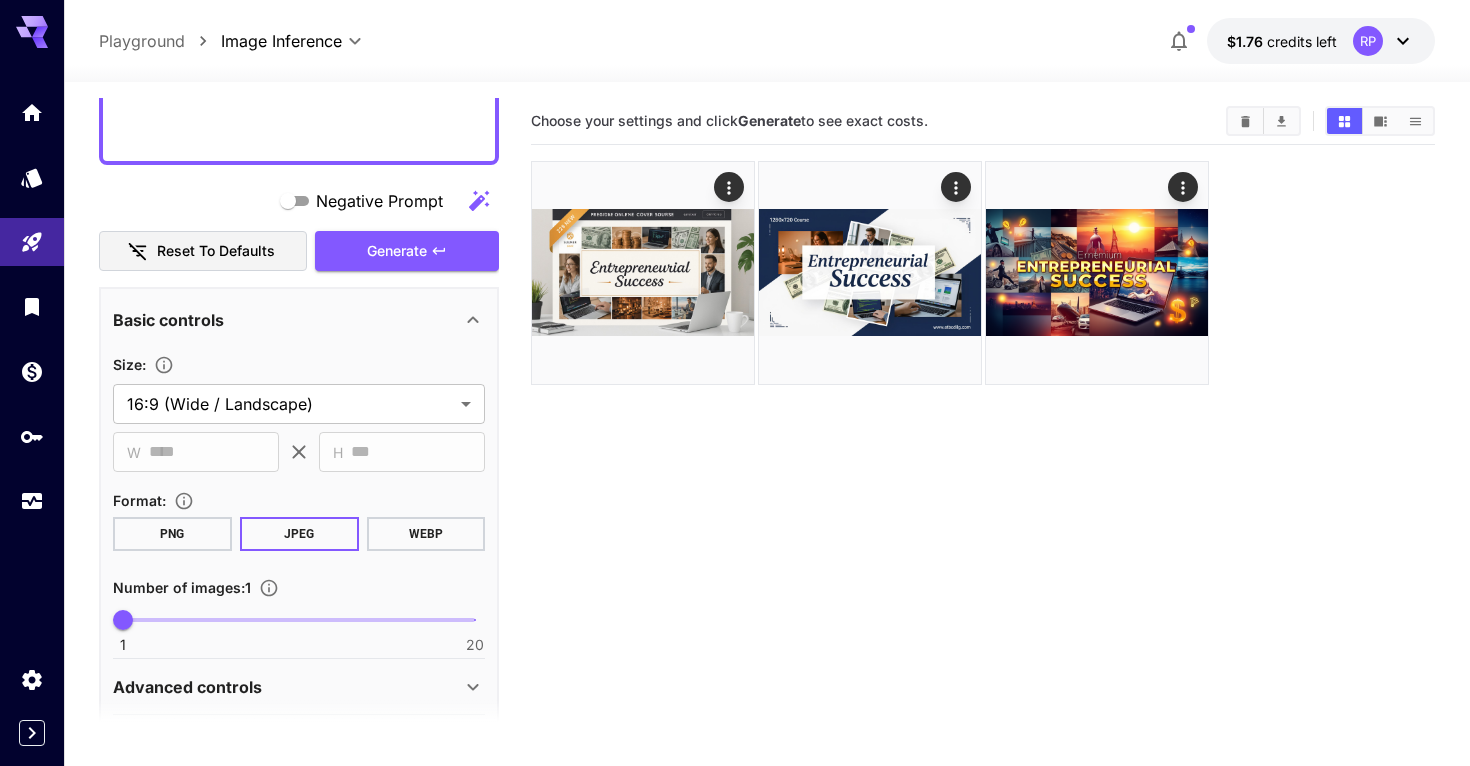 scroll, scrollTop: 521, scrollLeft: 0, axis: vertical 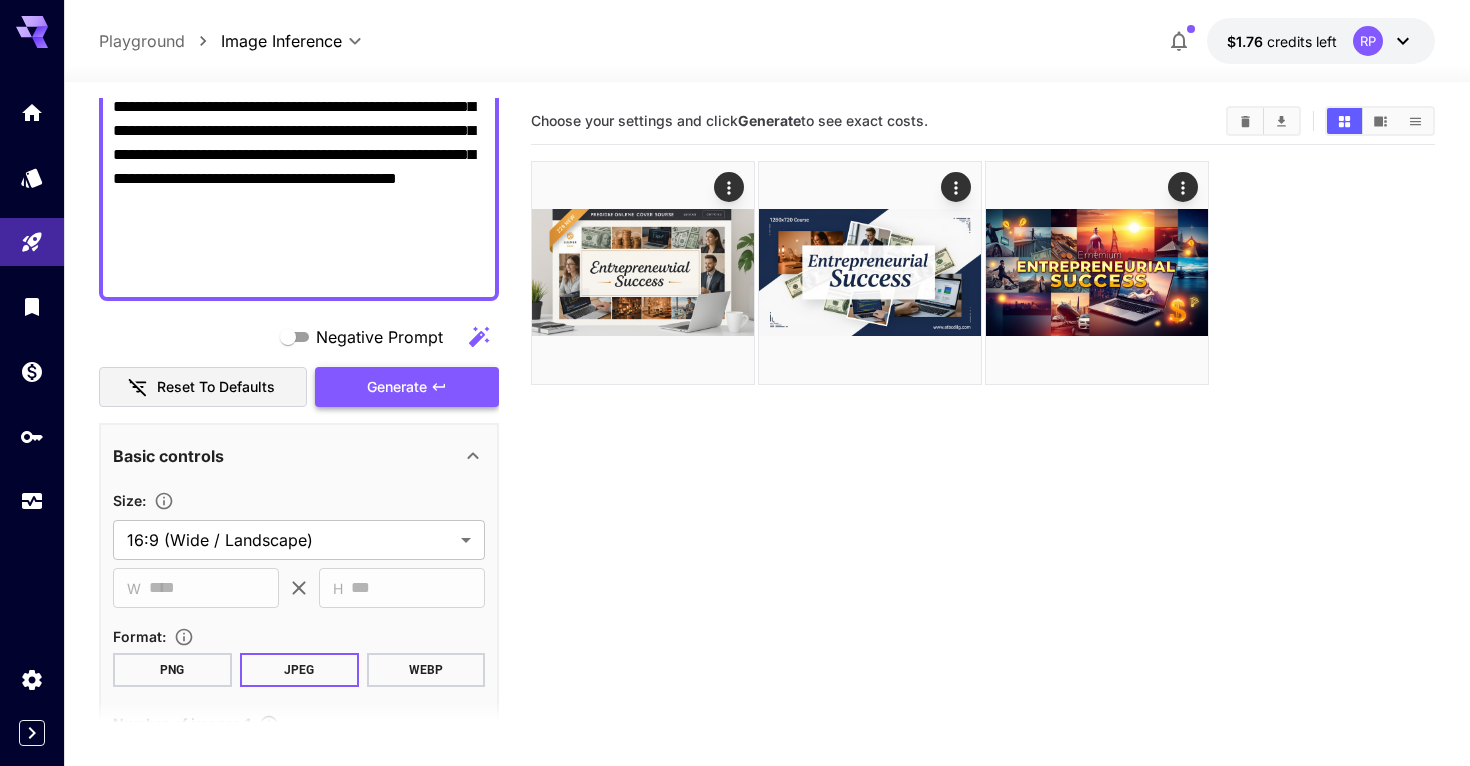 click on "Generate" at bounding box center [397, 387] 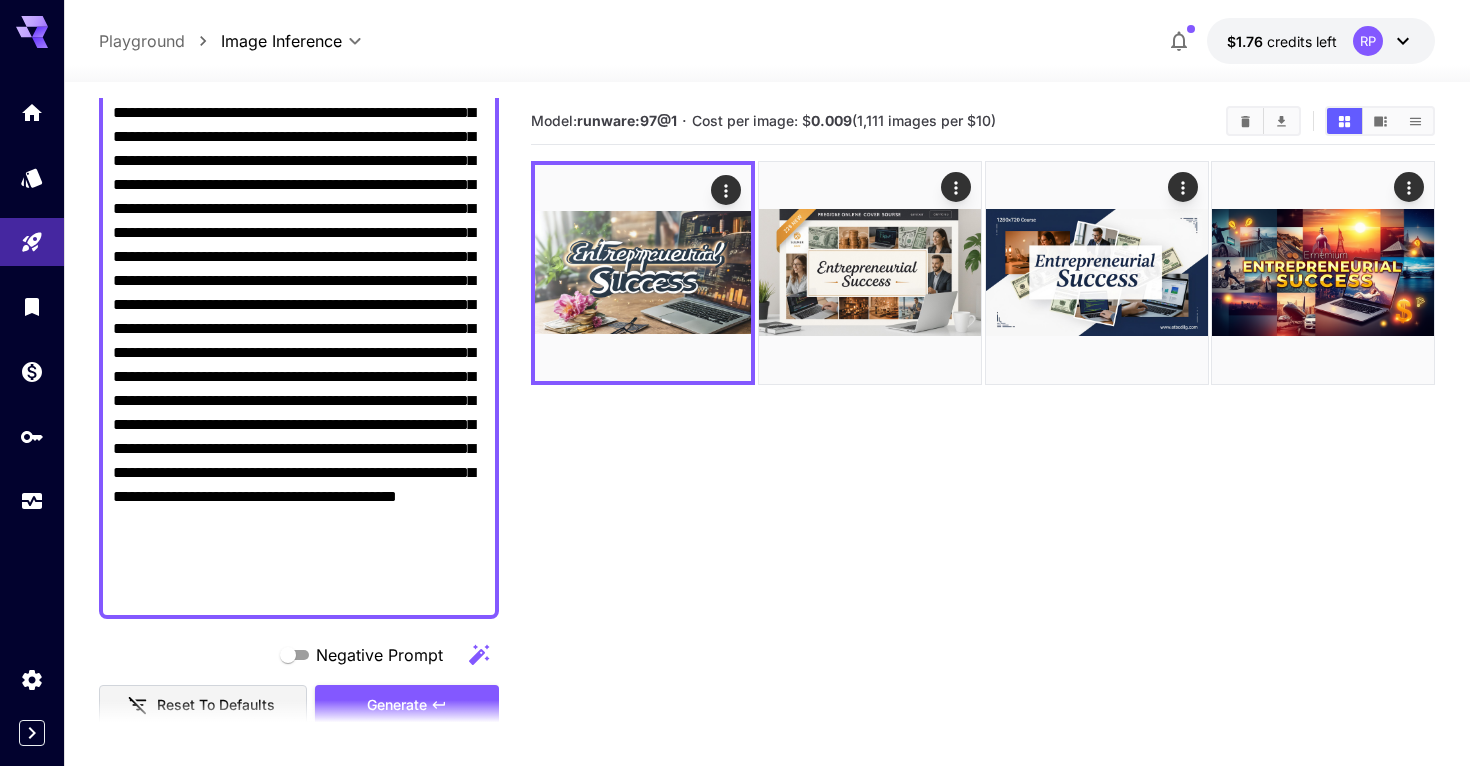 scroll, scrollTop: 0, scrollLeft: 0, axis: both 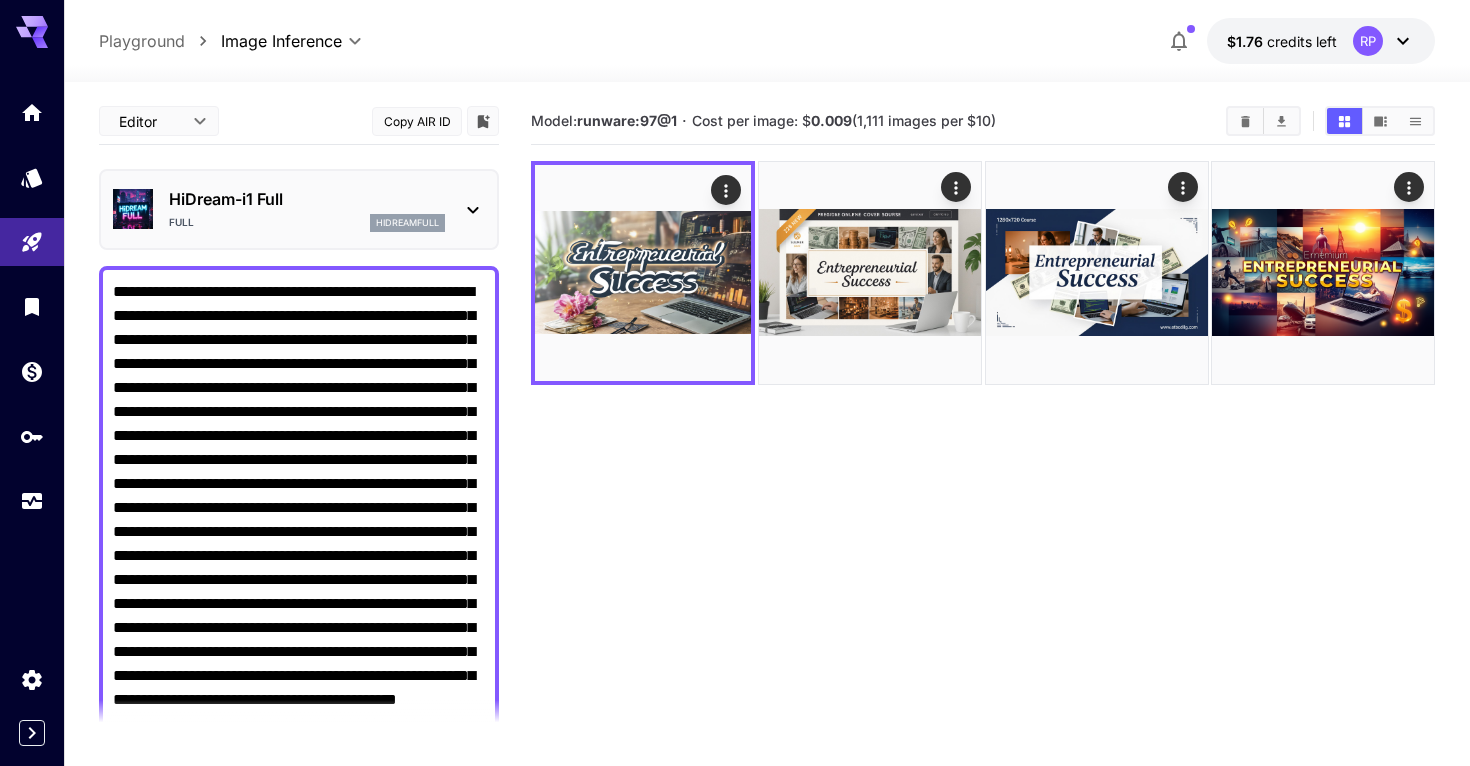 click on "Full hidreamfull" at bounding box center (307, 223) 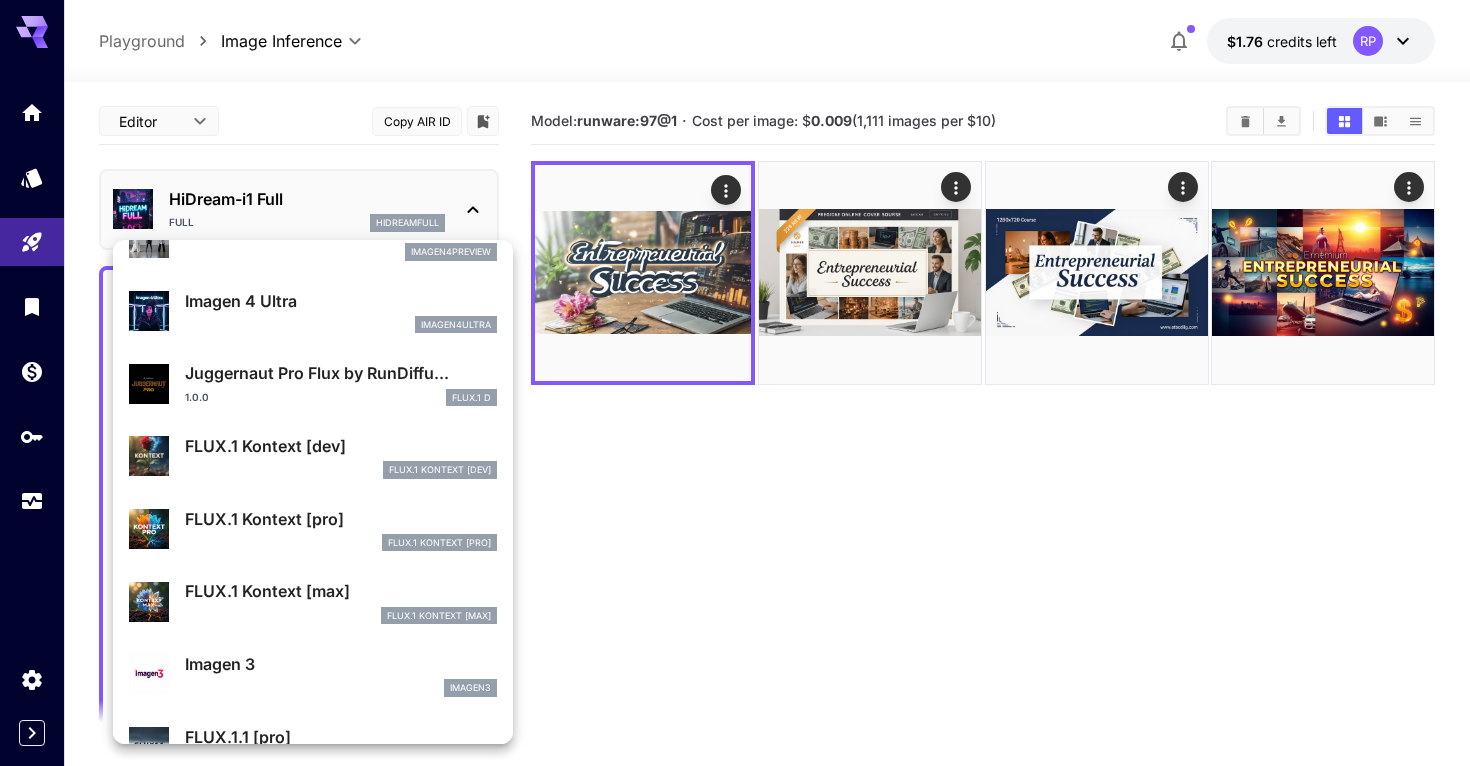 scroll, scrollTop: 608, scrollLeft: 0, axis: vertical 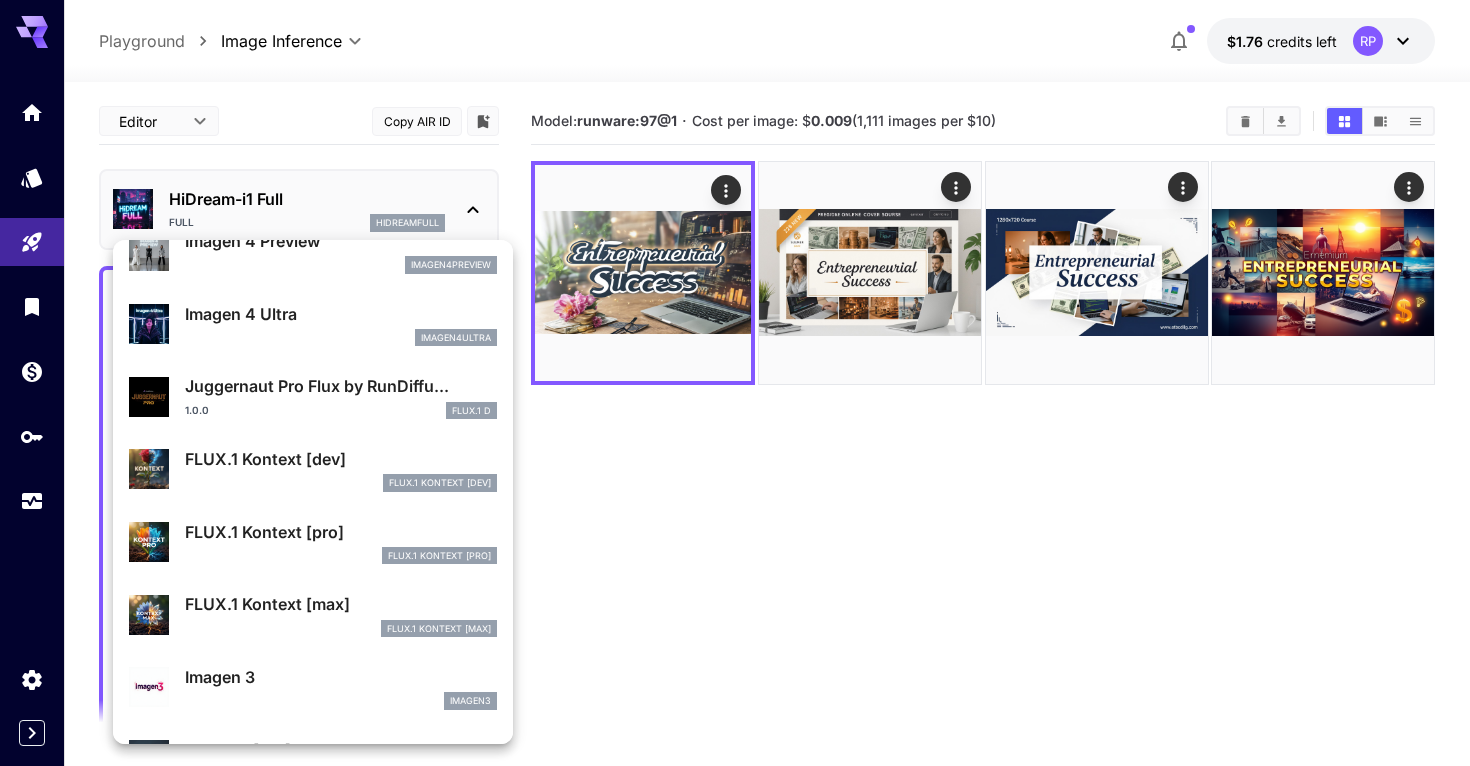 click on "Juggernaut Pro Flux by RunDiffu..." at bounding box center [341, 386] 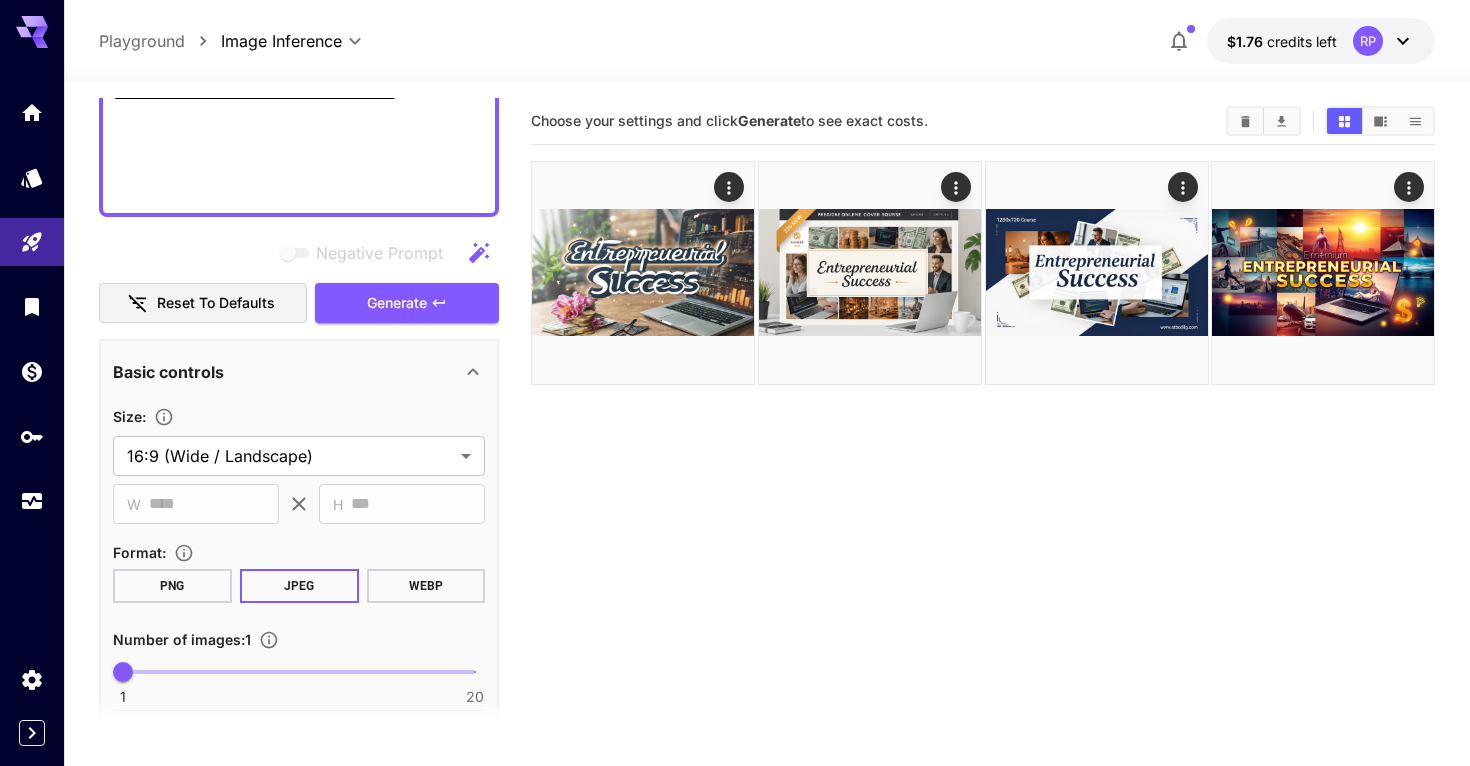 scroll, scrollTop: 688, scrollLeft: 0, axis: vertical 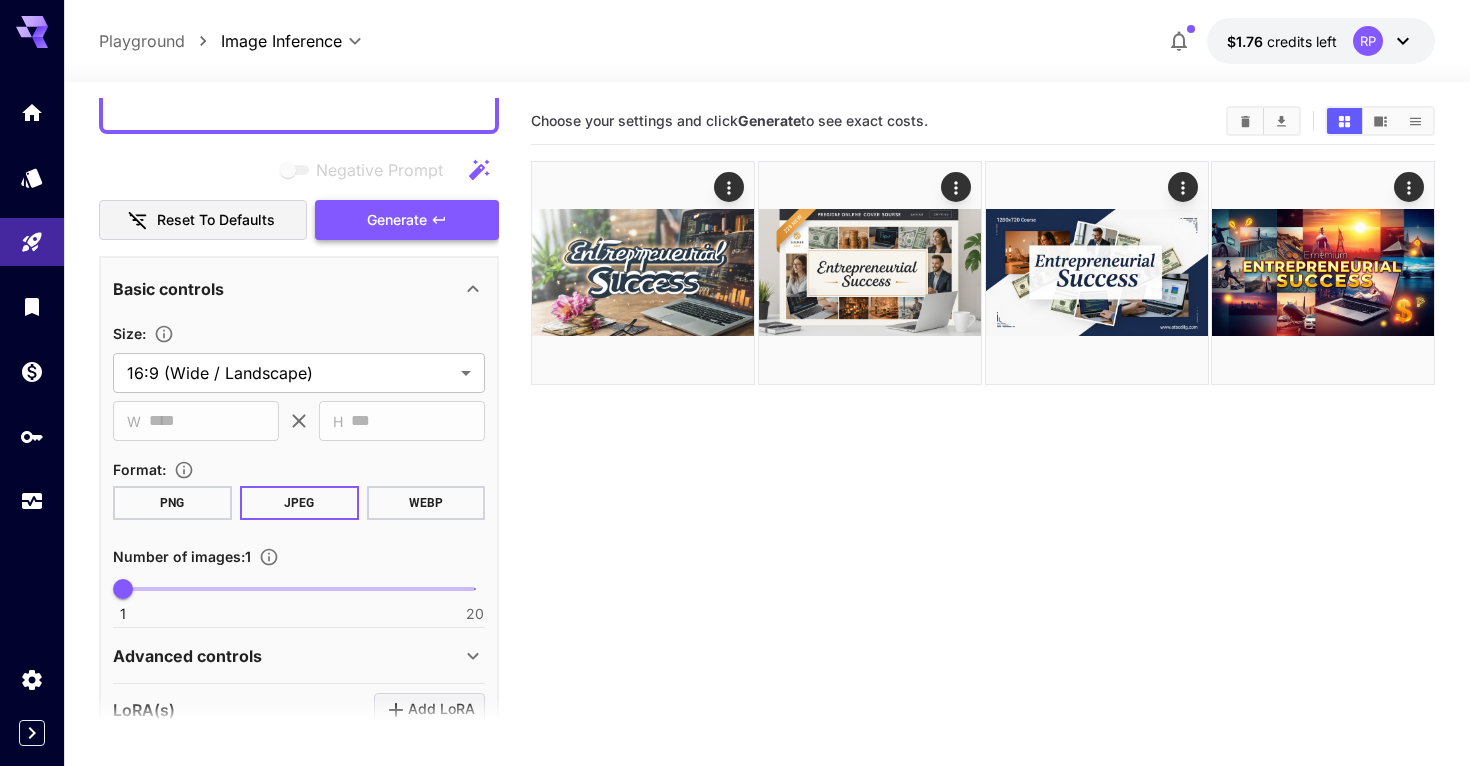 click on "Generate" at bounding box center (397, 220) 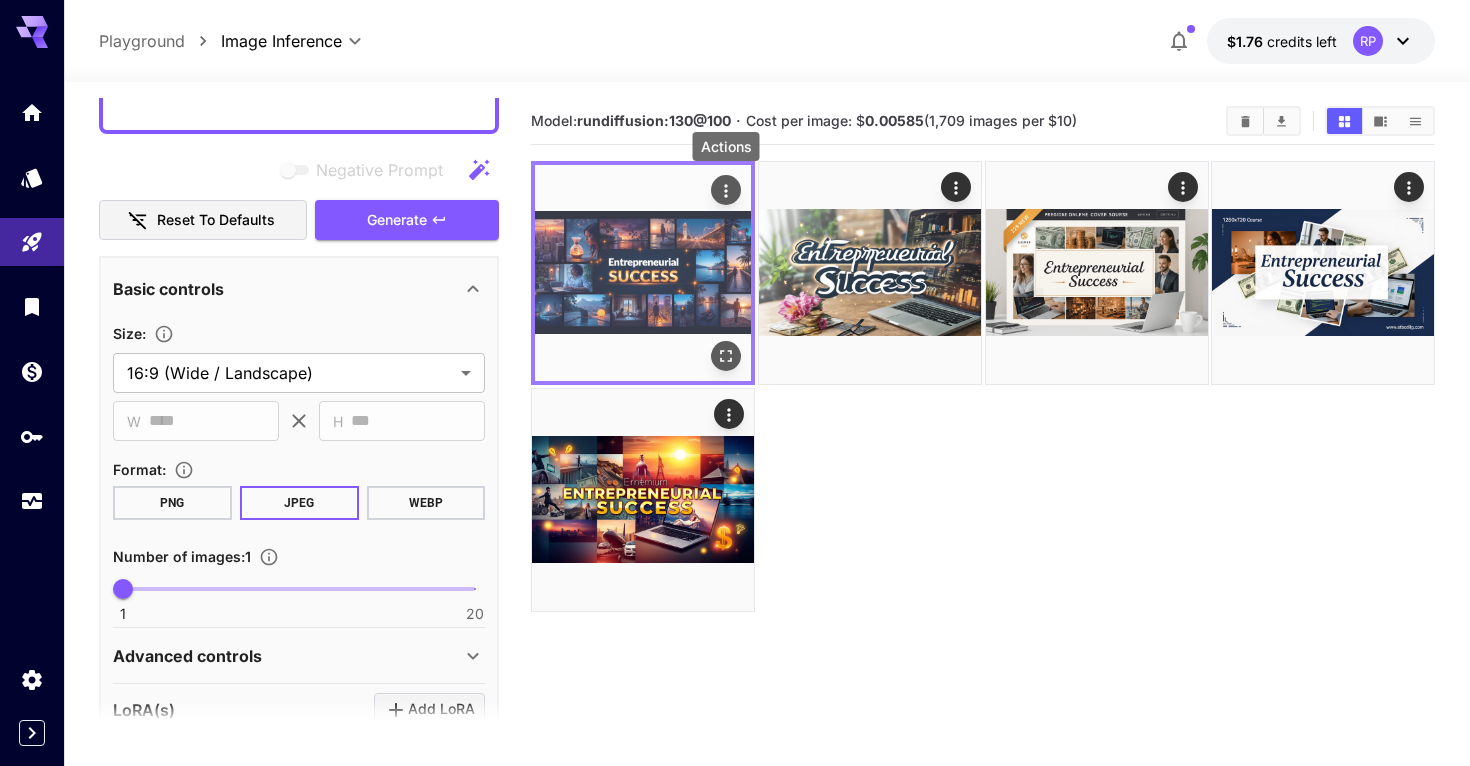 click 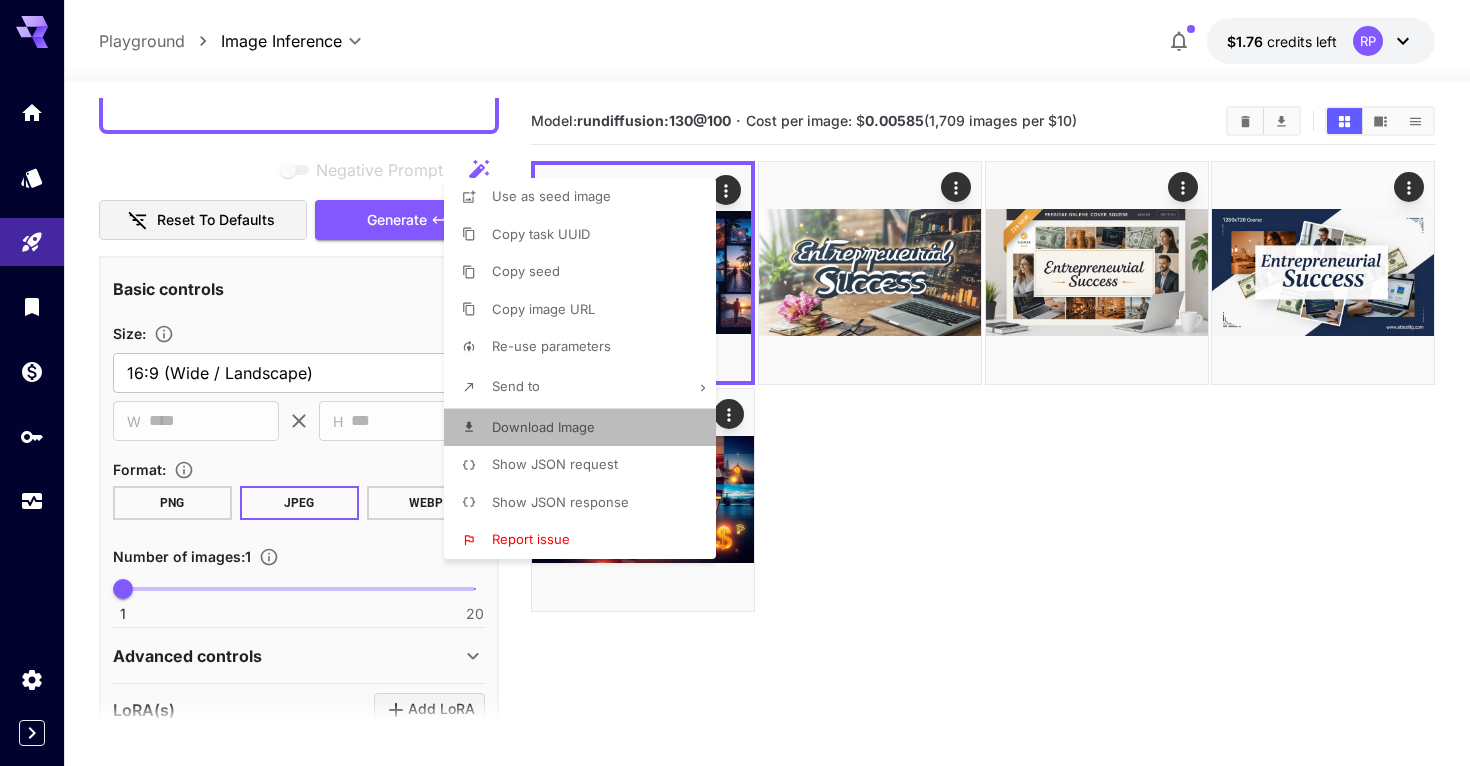 click on "Download Image" at bounding box center (543, 427) 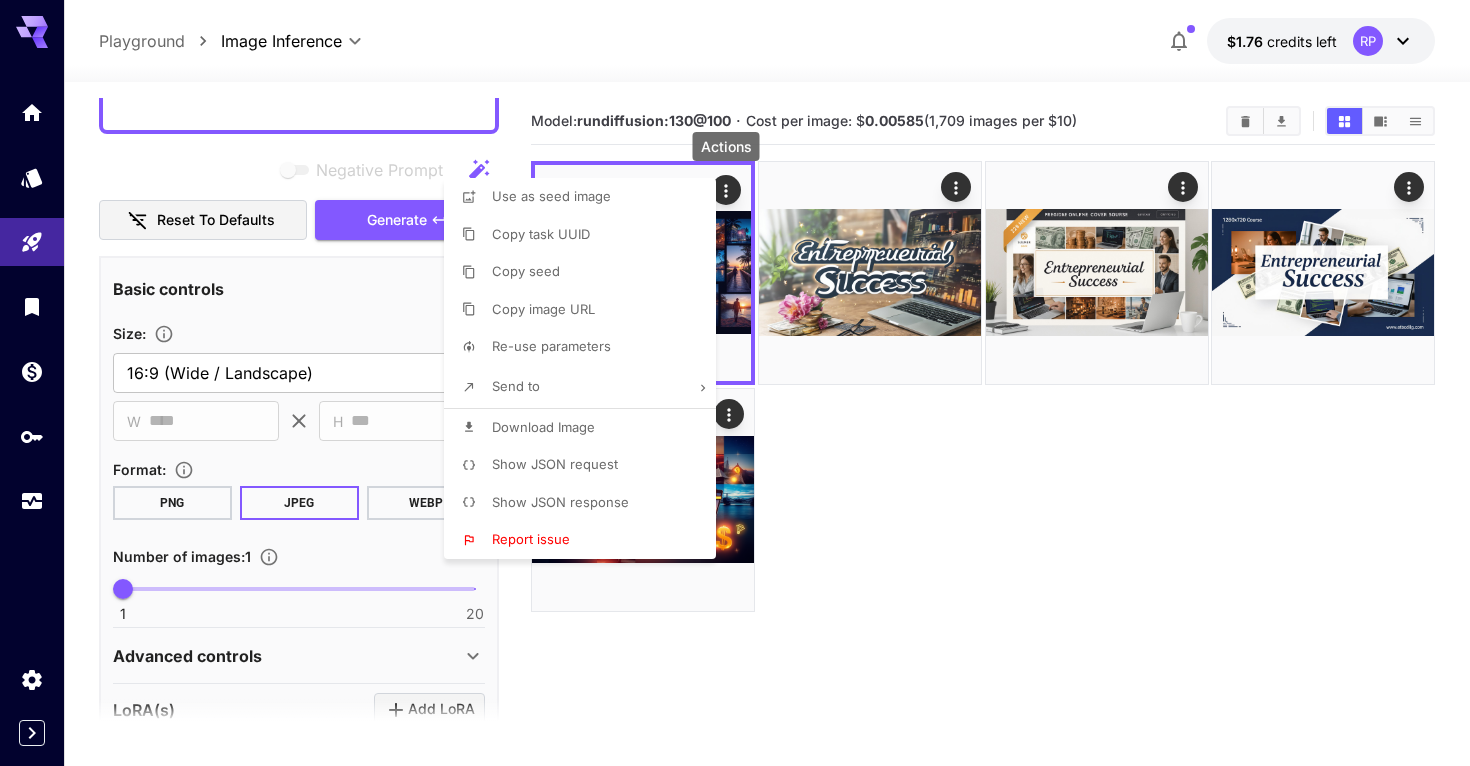 click at bounding box center (735, 383) 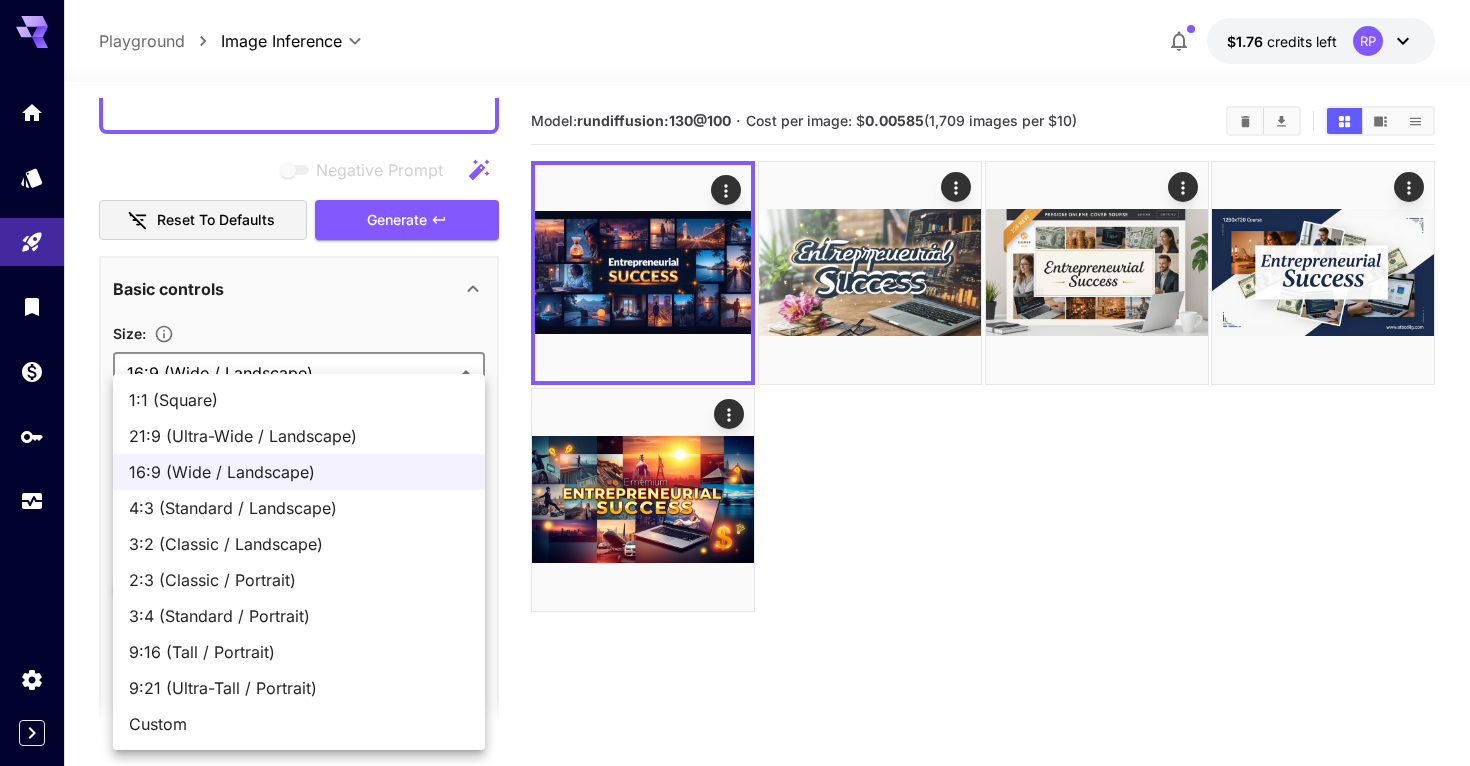 click on "**********" at bounding box center (735, 462) 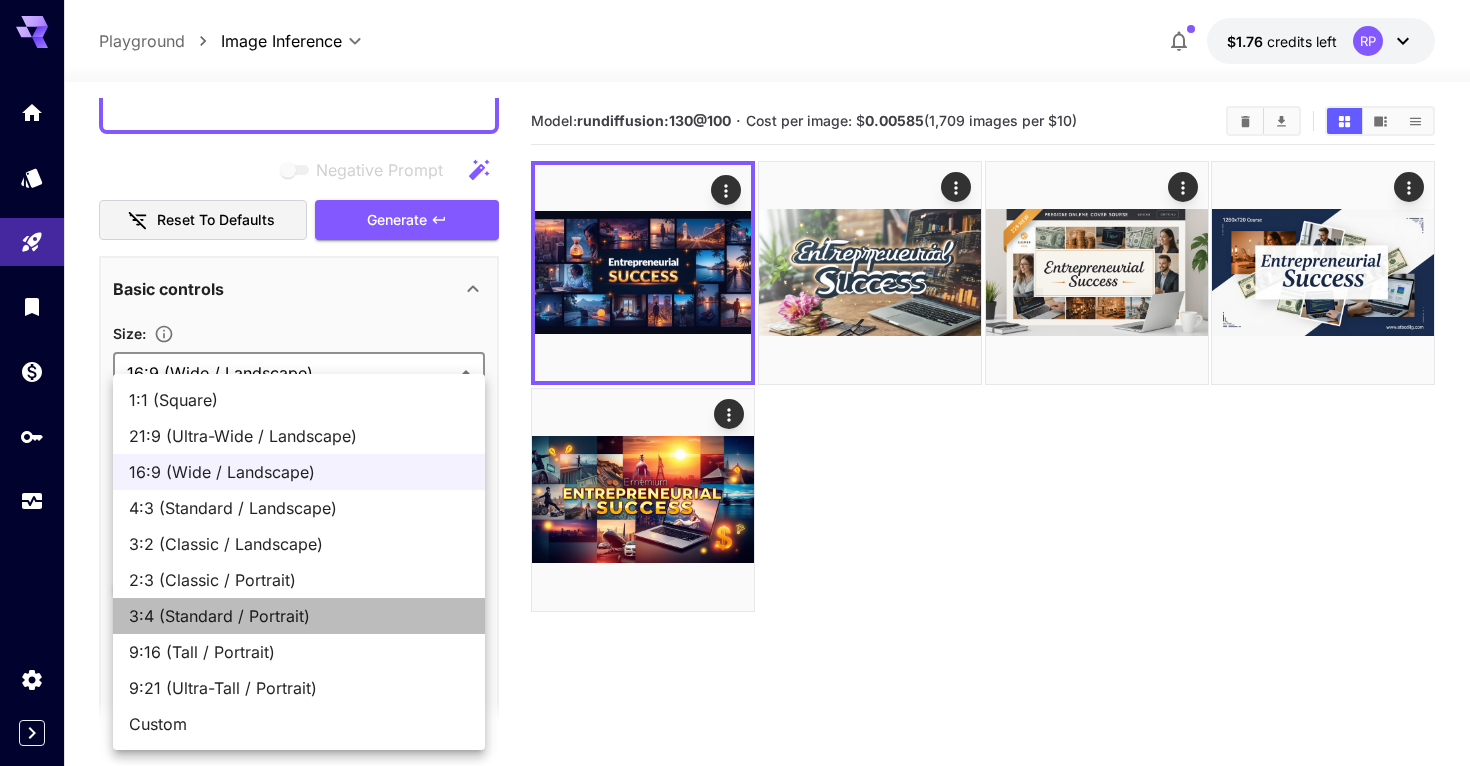 click on "3:4 (Standard / Portrait)" at bounding box center (299, 616) 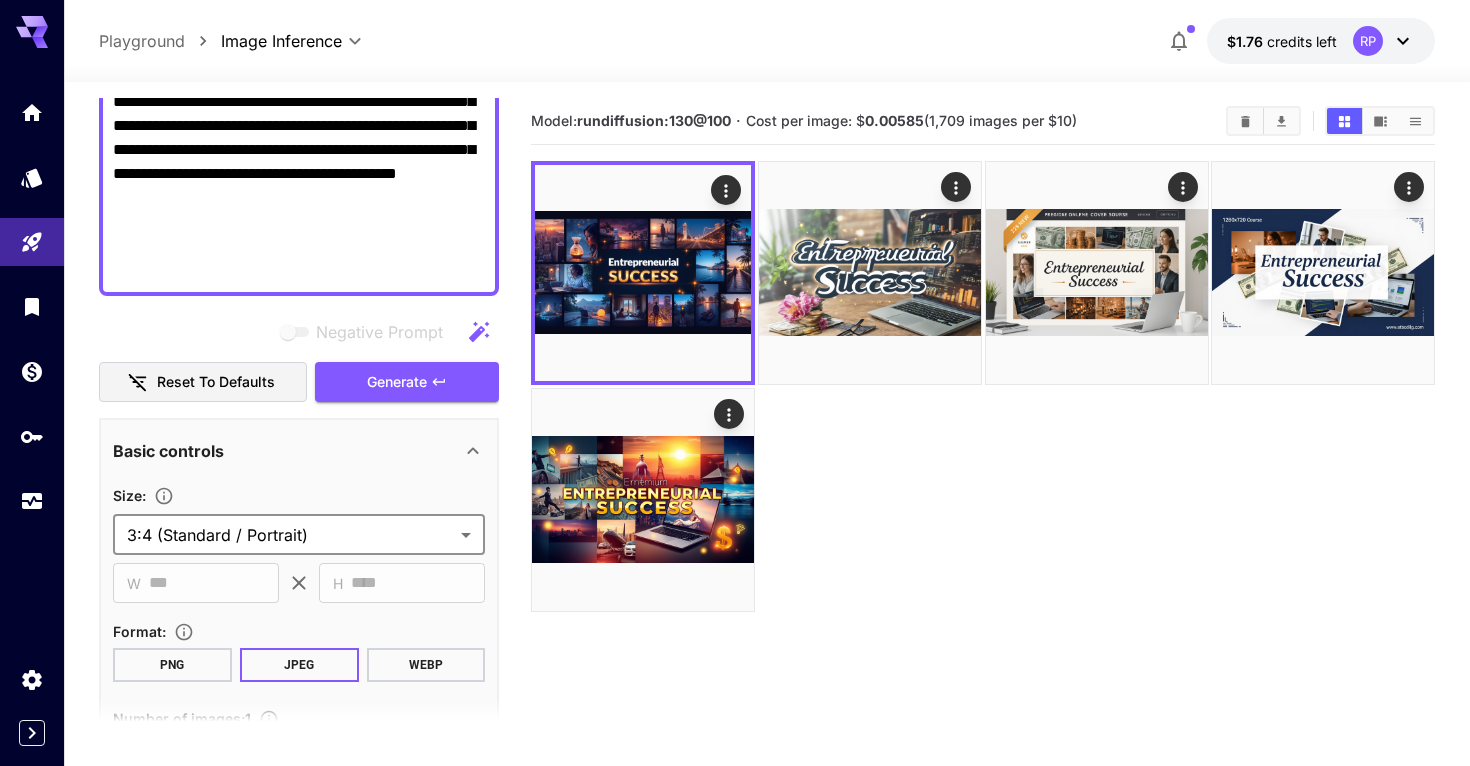 scroll, scrollTop: 510, scrollLeft: 0, axis: vertical 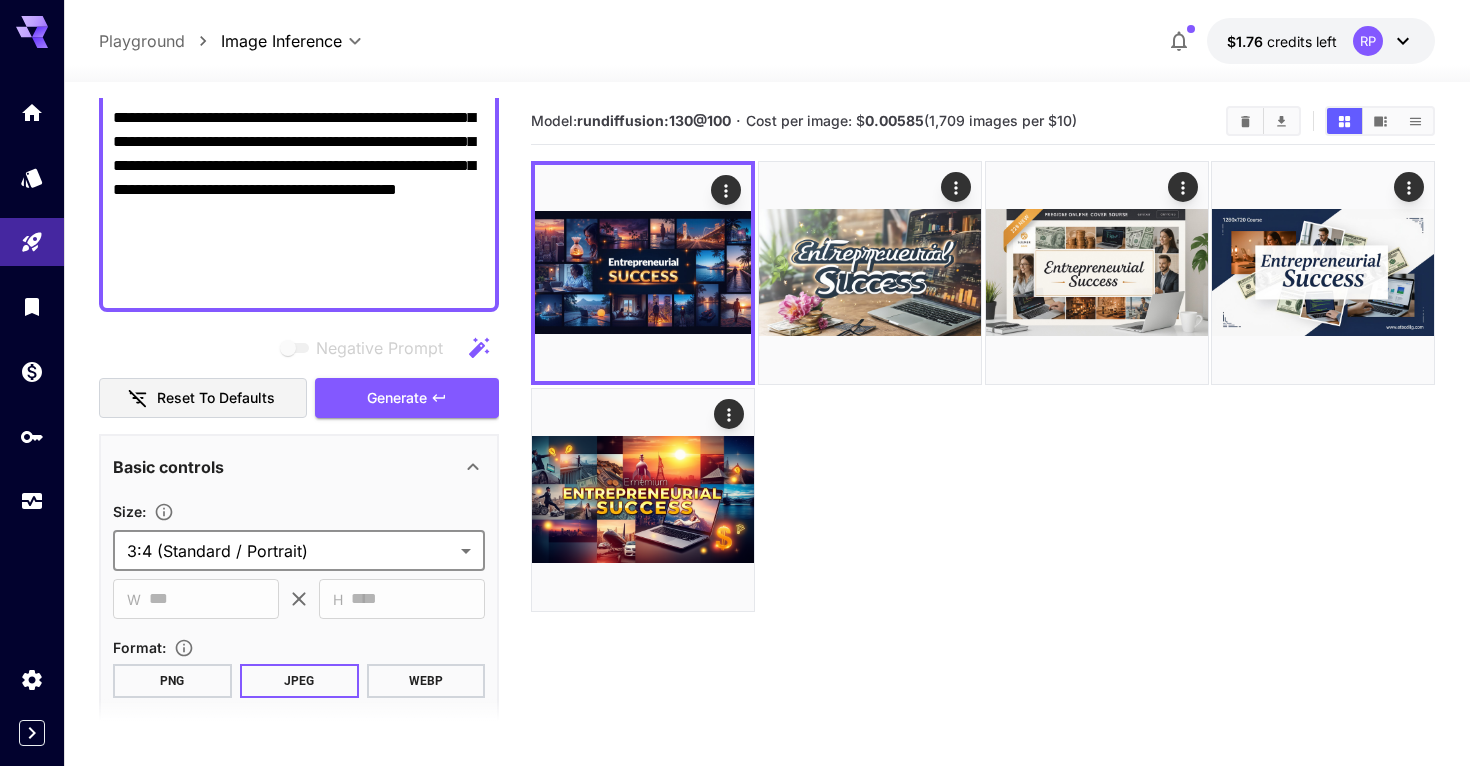 click on "Negative Prompt" at bounding box center (299, 34) 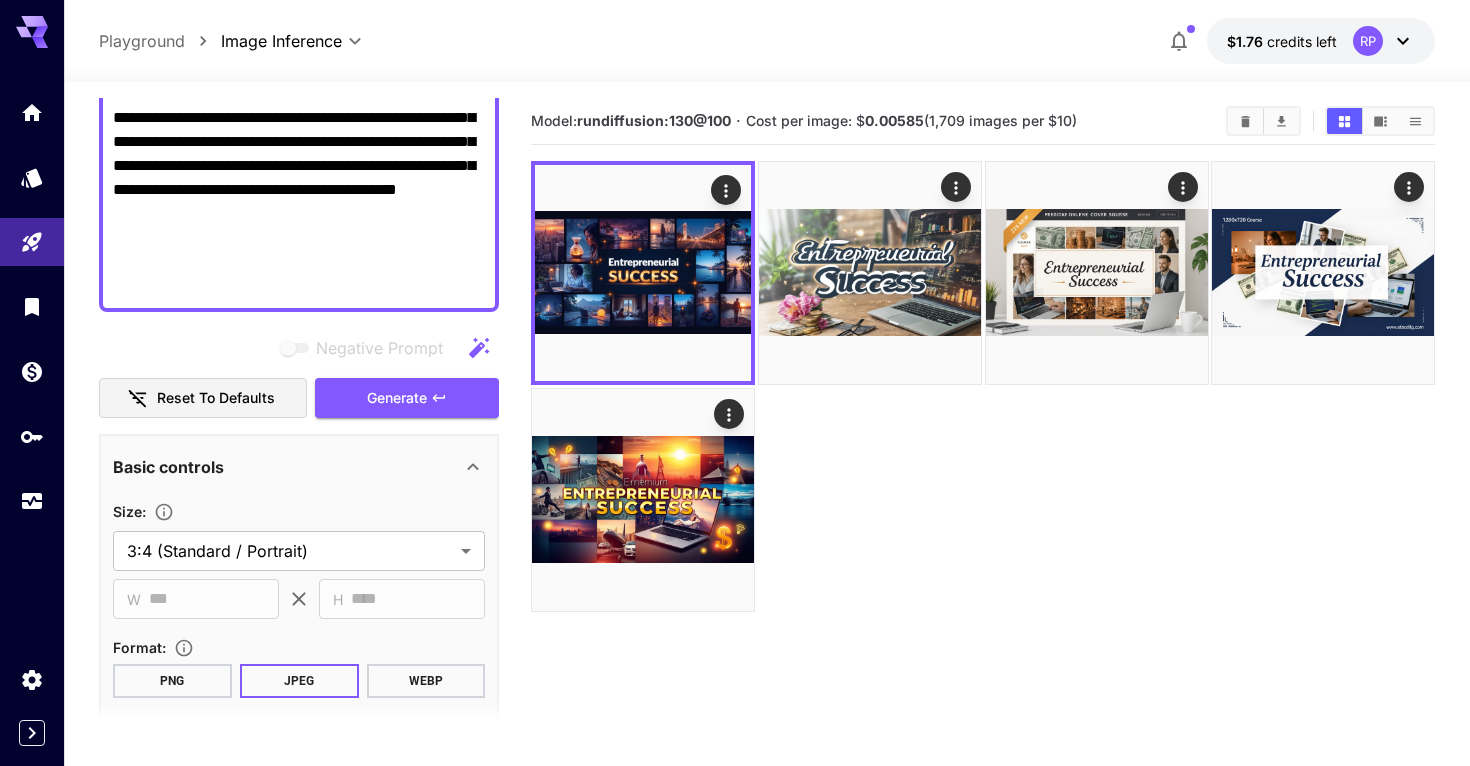 paste on "**********" 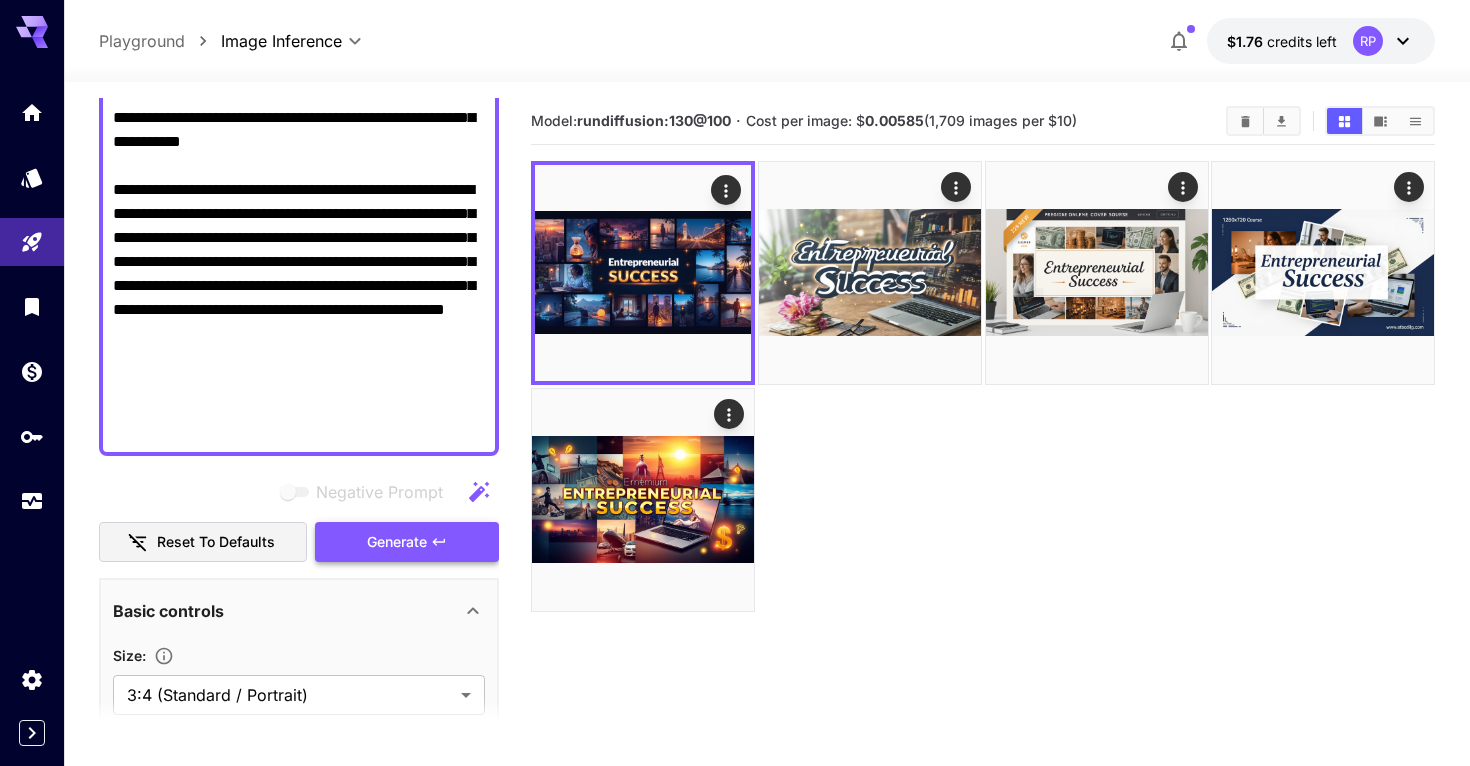 type on "**********" 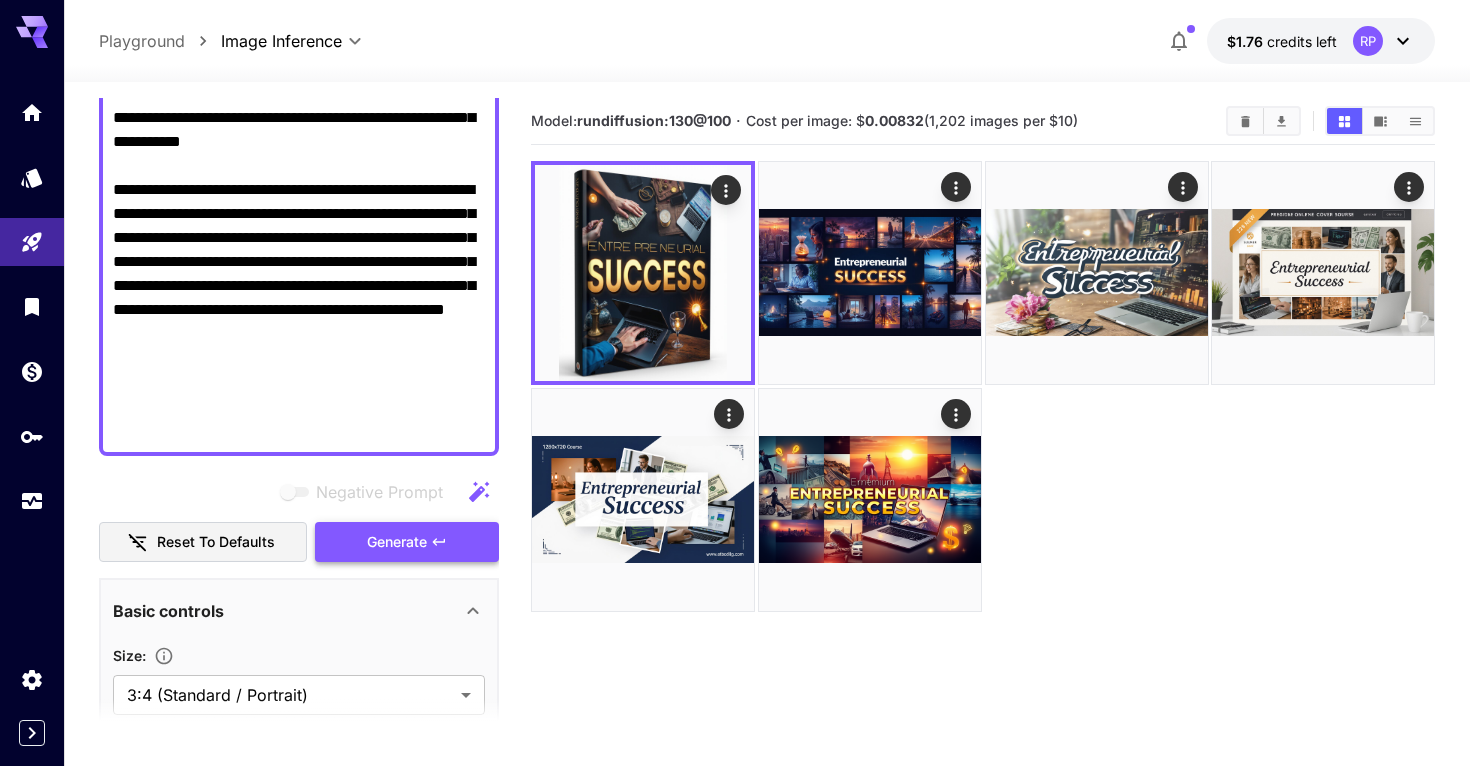 click on "Generate" at bounding box center (397, 542) 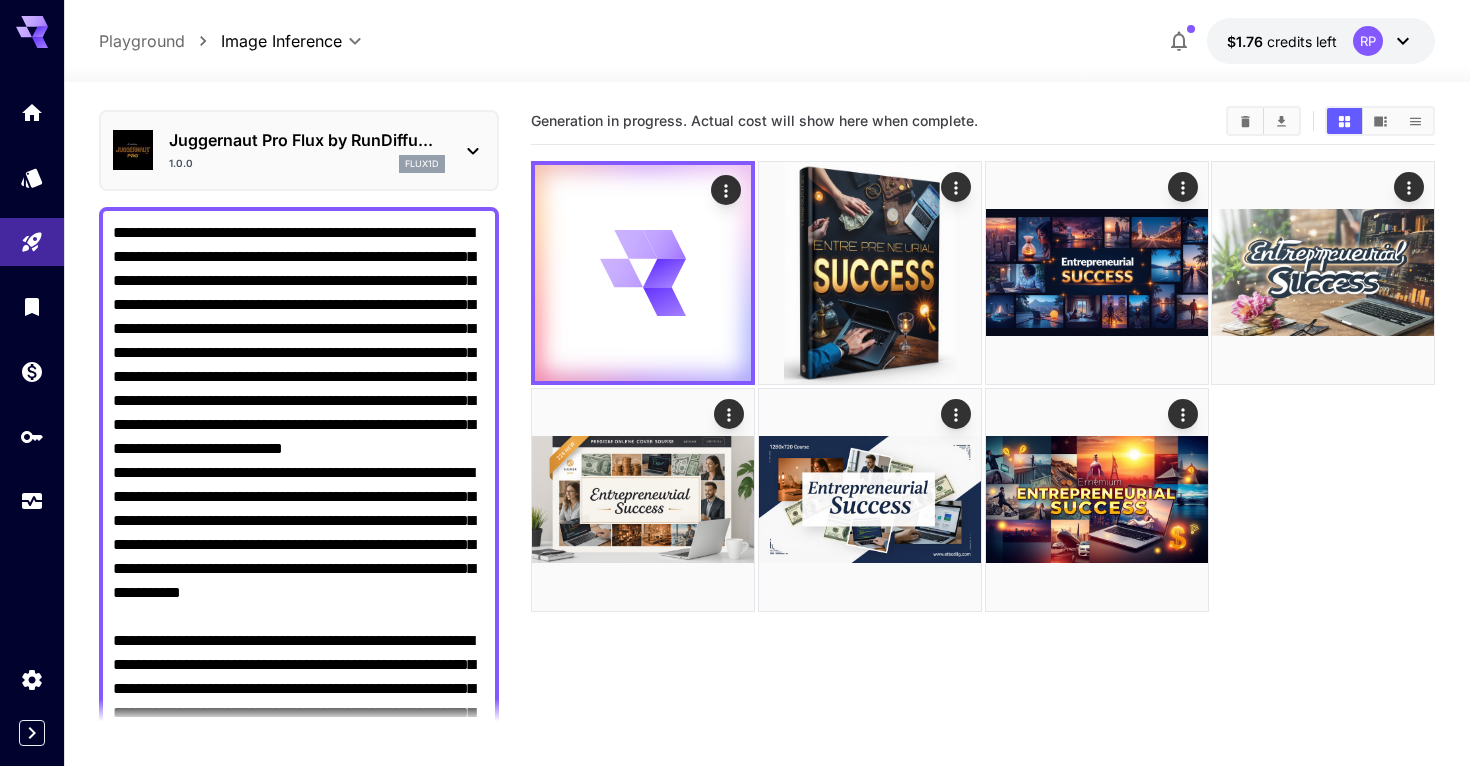 scroll, scrollTop: 0, scrollLeft: 0, axis: both 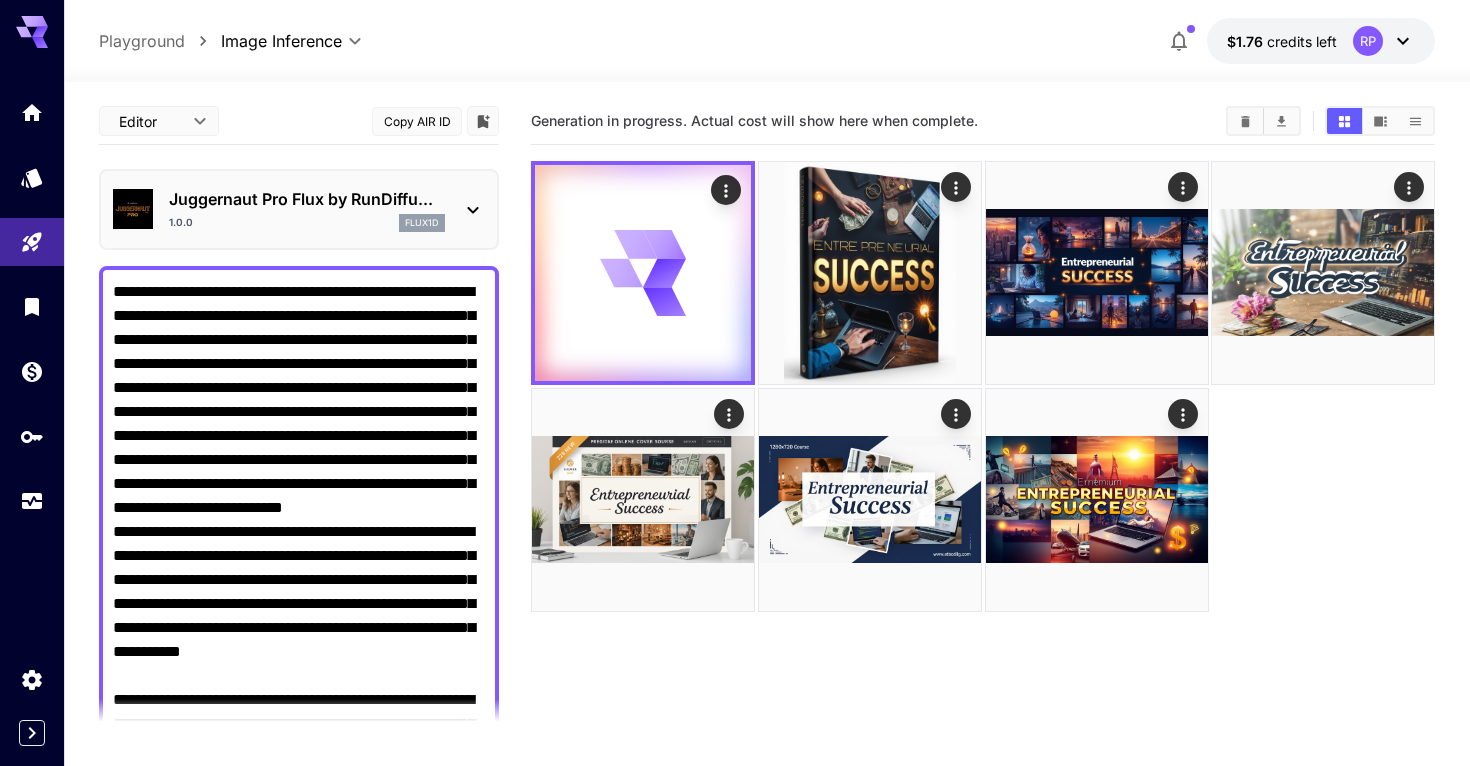 click on "1.0.0 flux1d" at bounding box center (307, 223) 